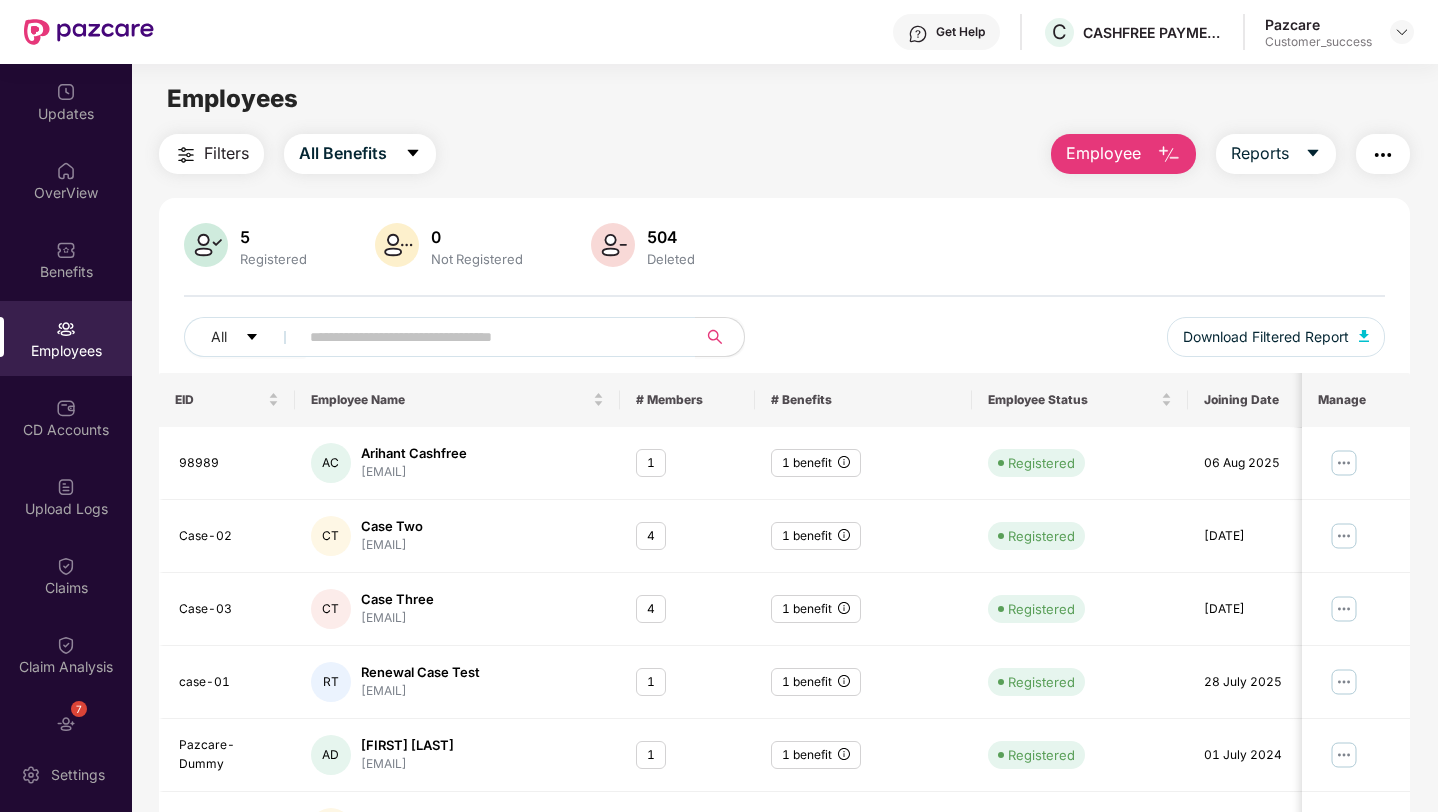 scroll, scrollTop: 0, scrollLeft: 0, axis: both 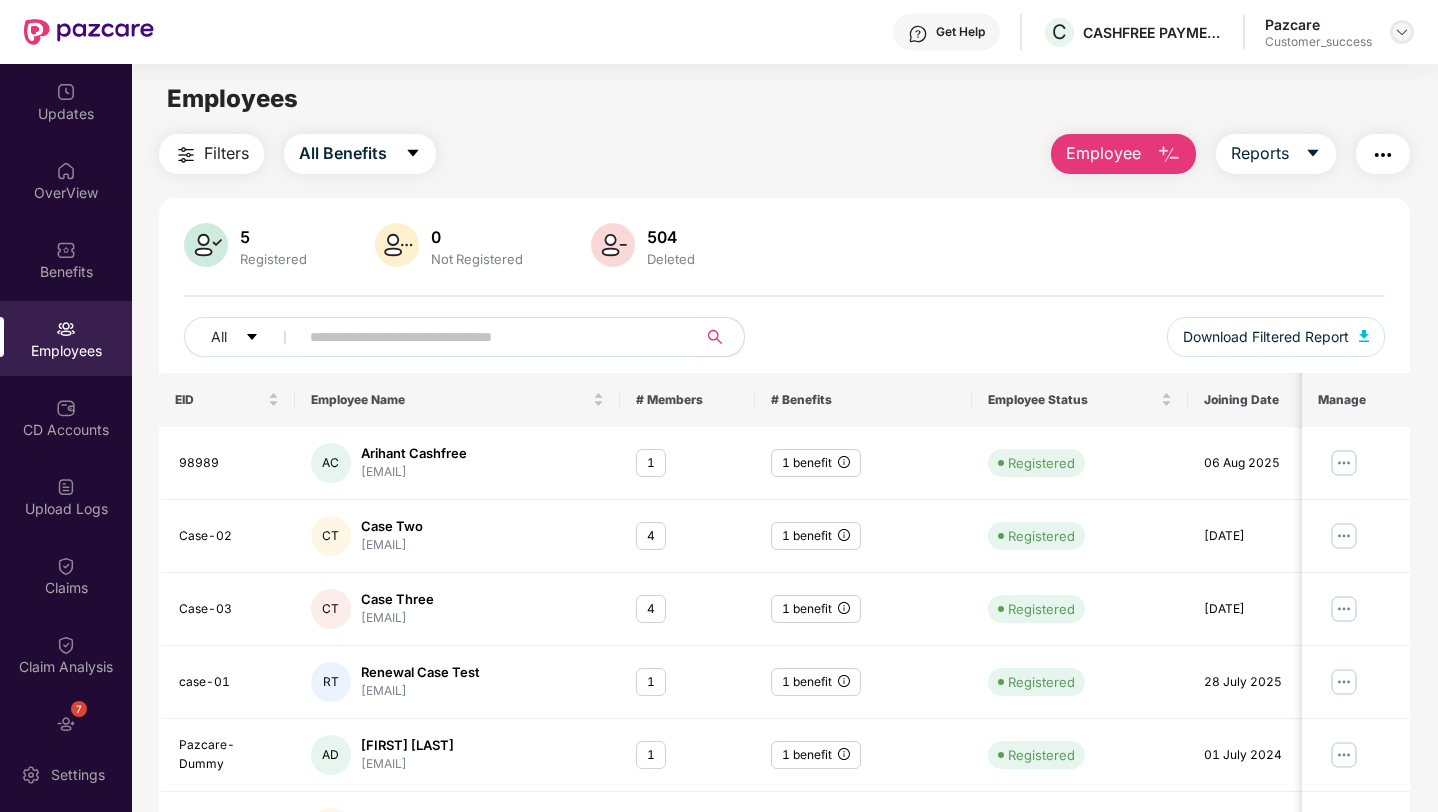 click at bounding box center (1402, 32) 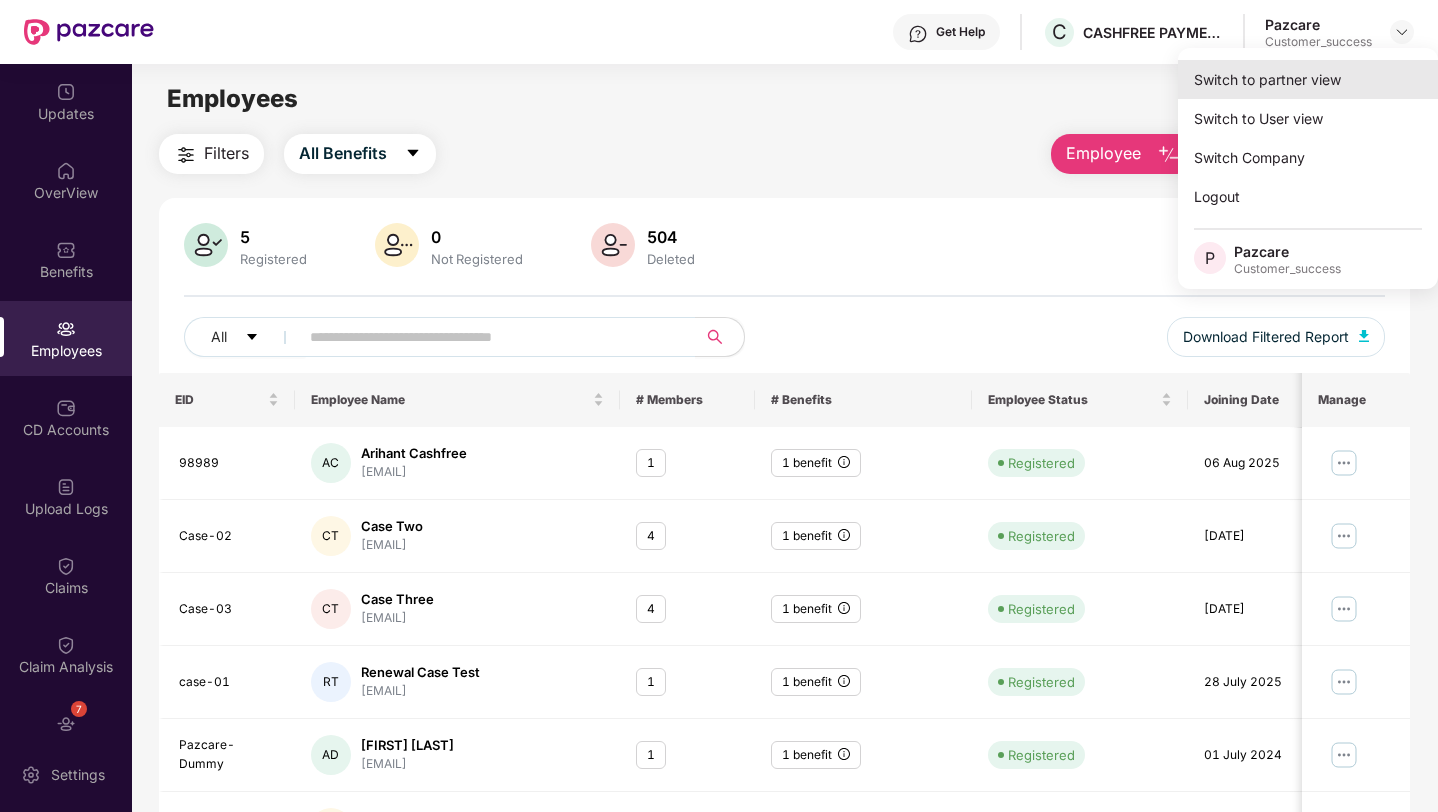 click on "Switch to partner view" at bounding box center (1308, 79) 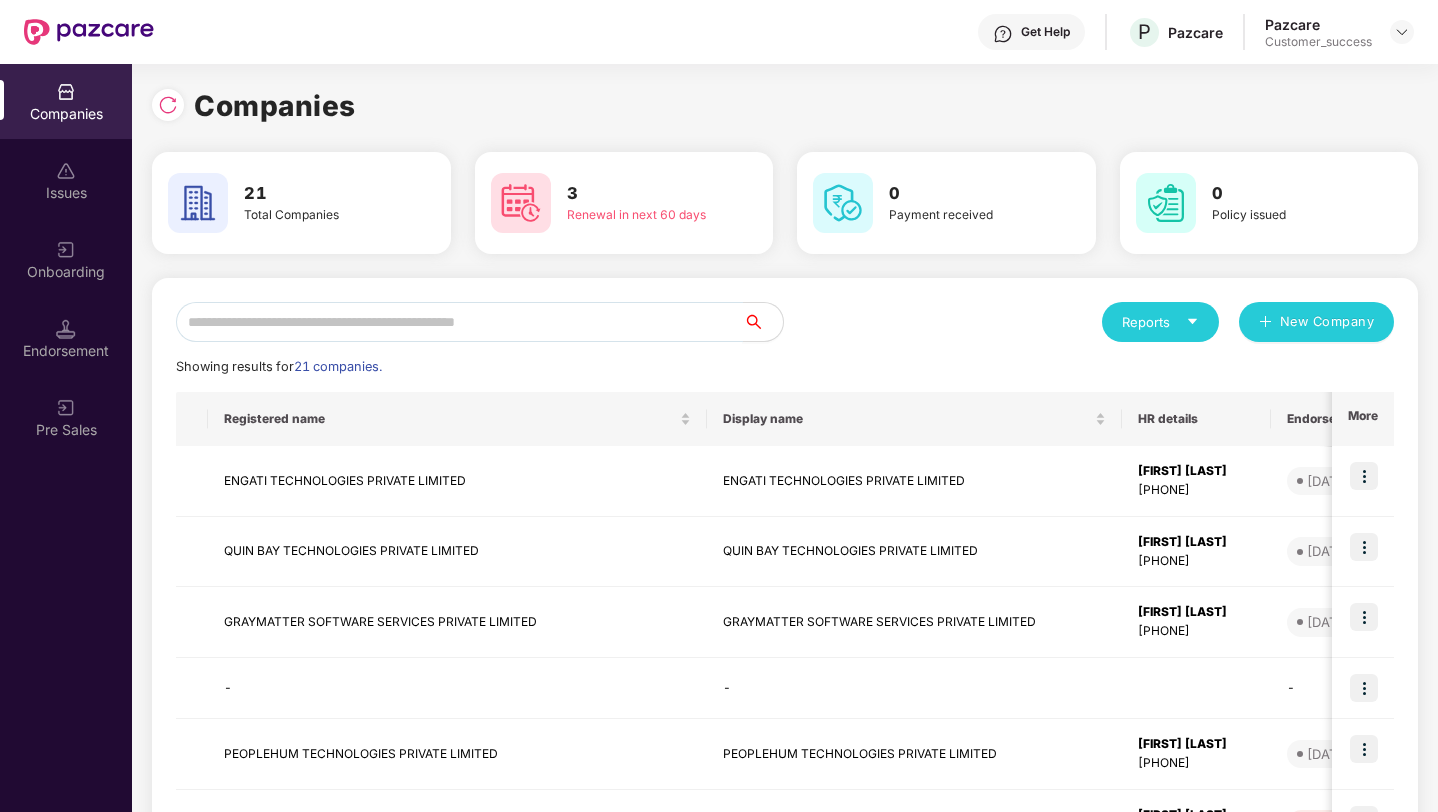 click at bounding box center (459, 322) 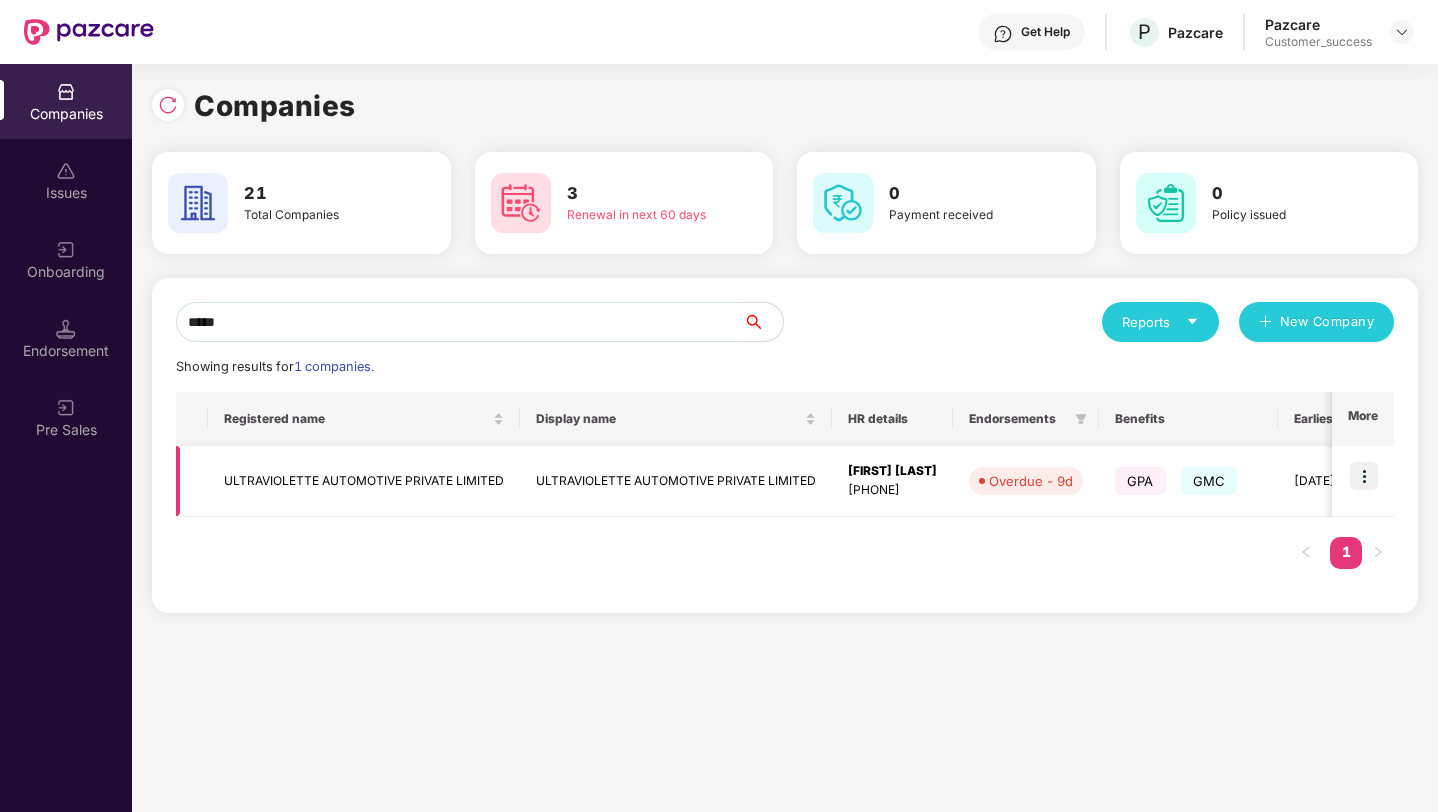 type on "*****" 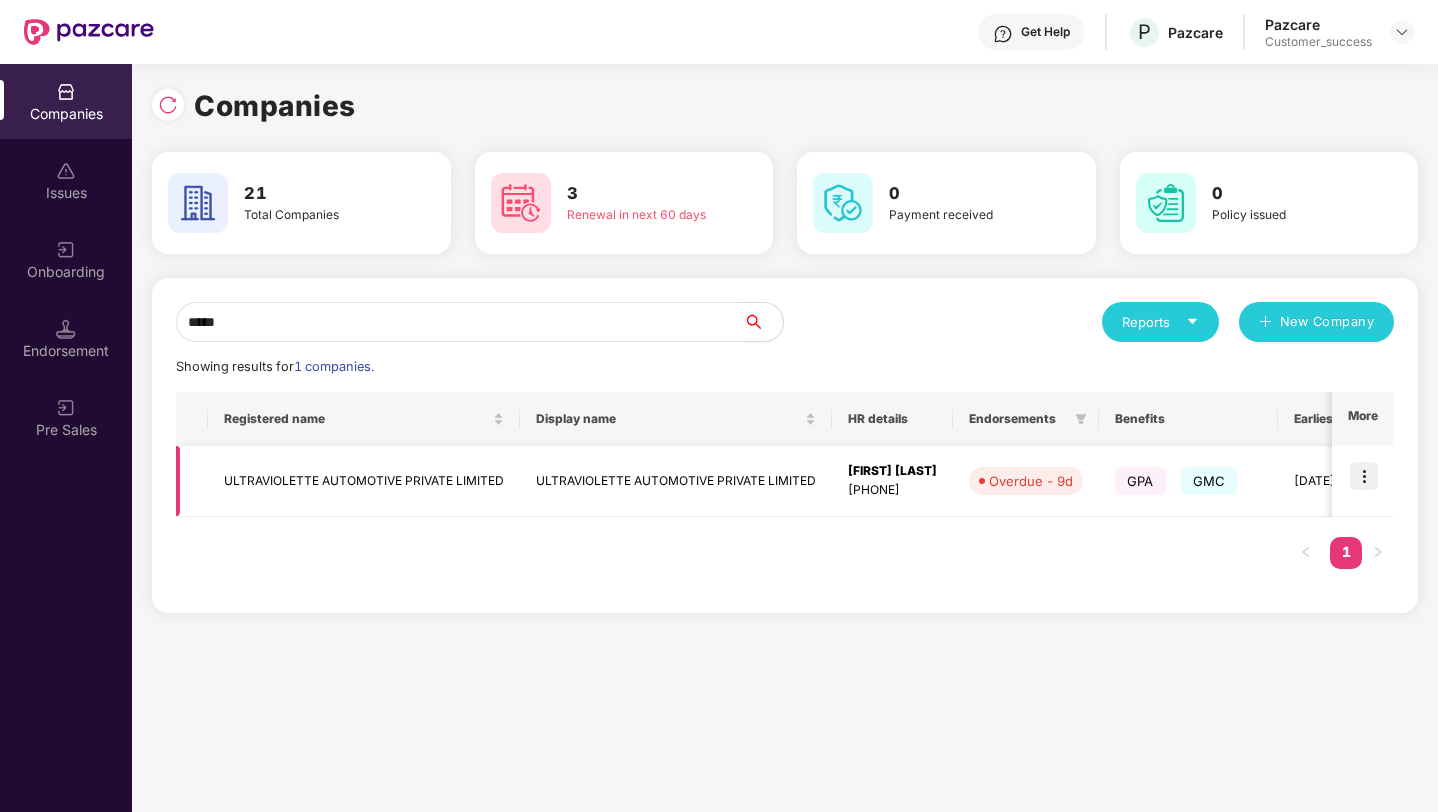click at bounding box center [1364, 476] 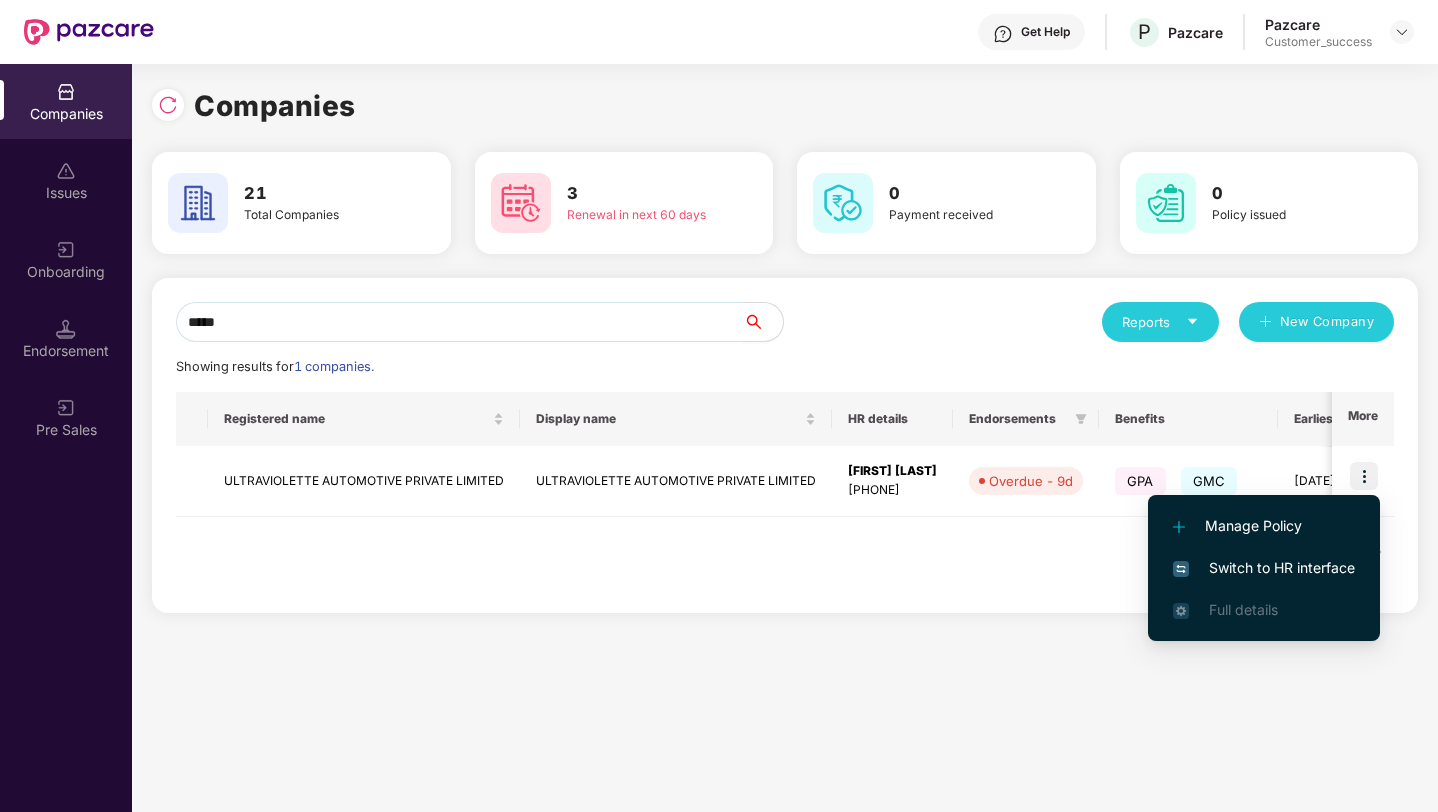 click on "Switch to HR interface" at bounding box center (1264, 568) 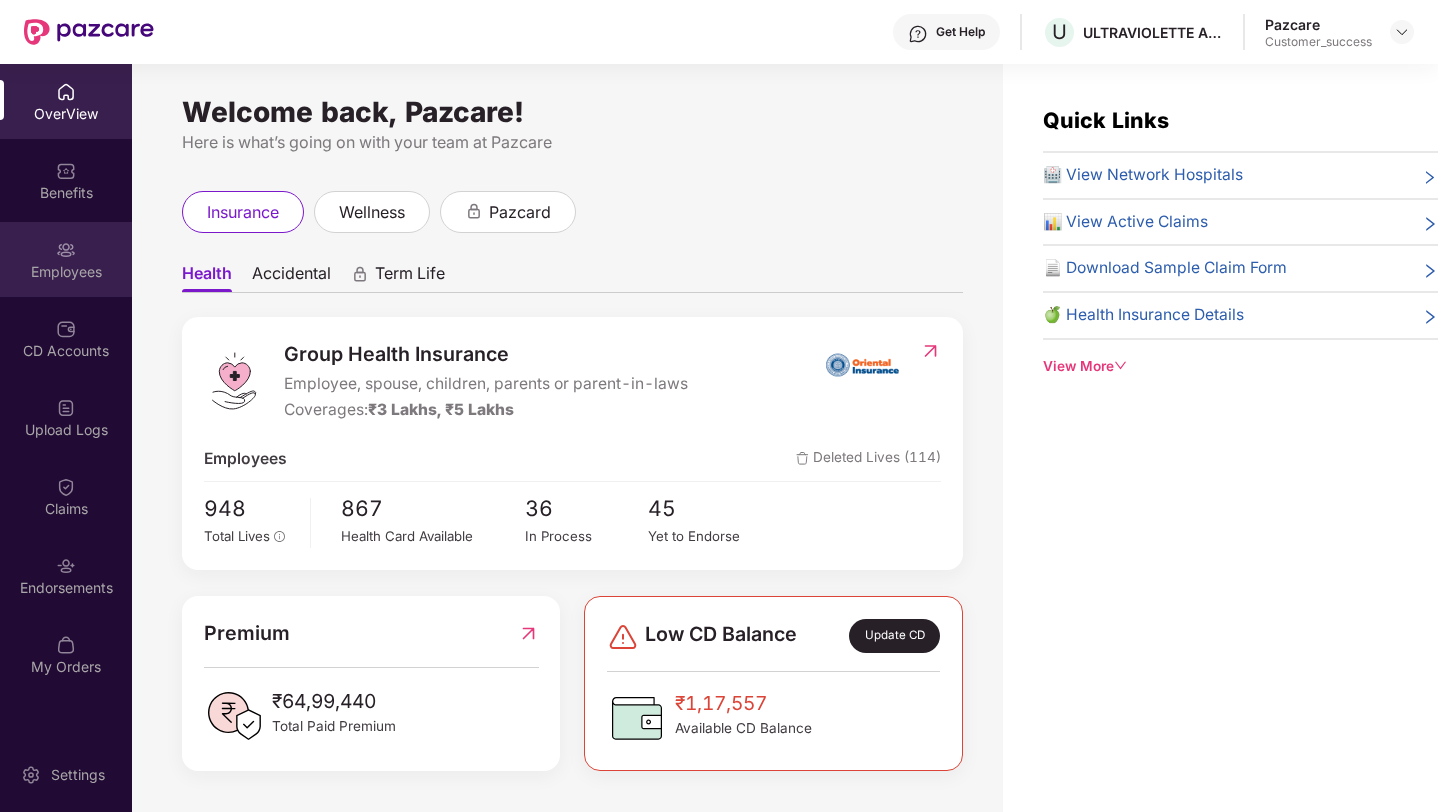 click on "Employees" at bounding box center [66, 272] 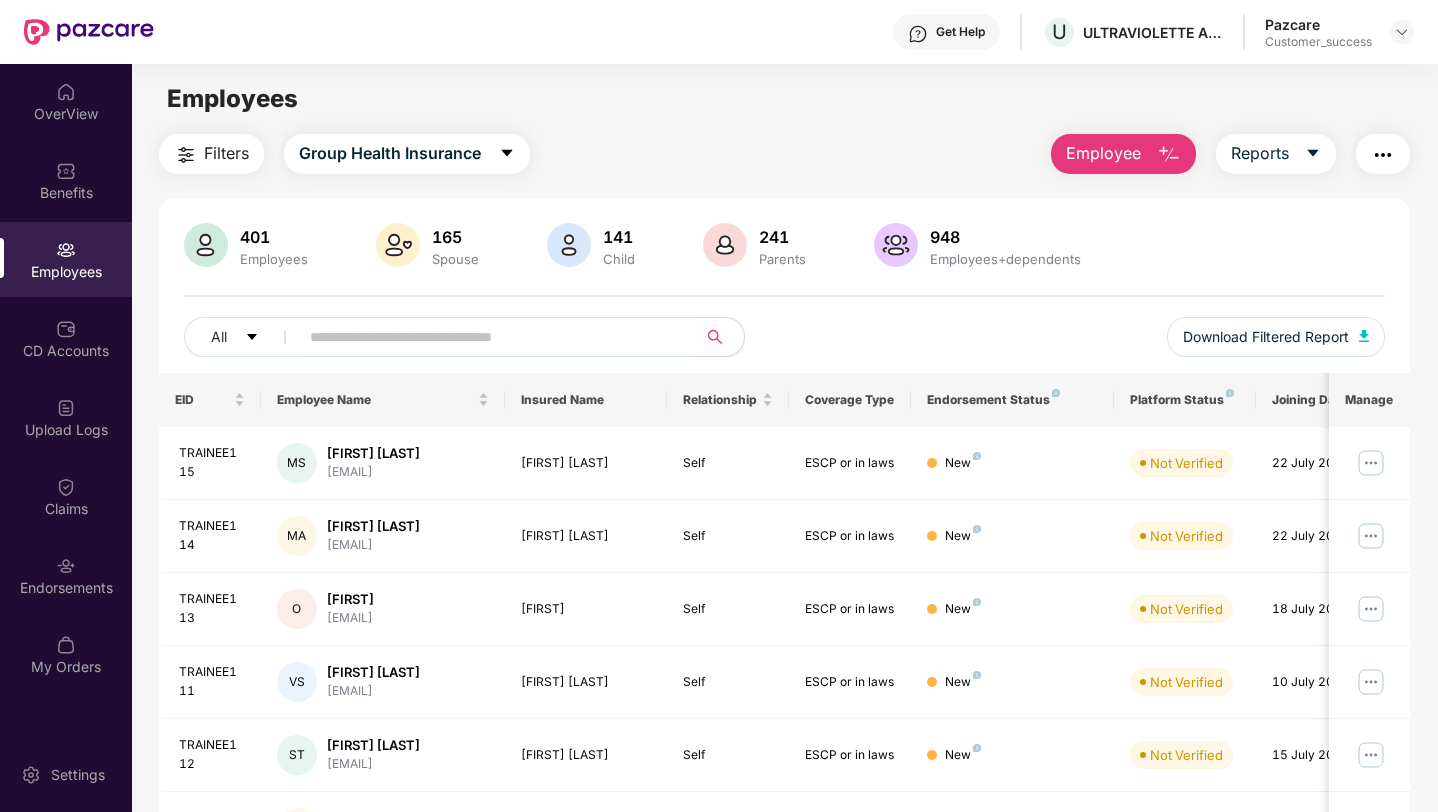 click at bounding box center [489, 337] 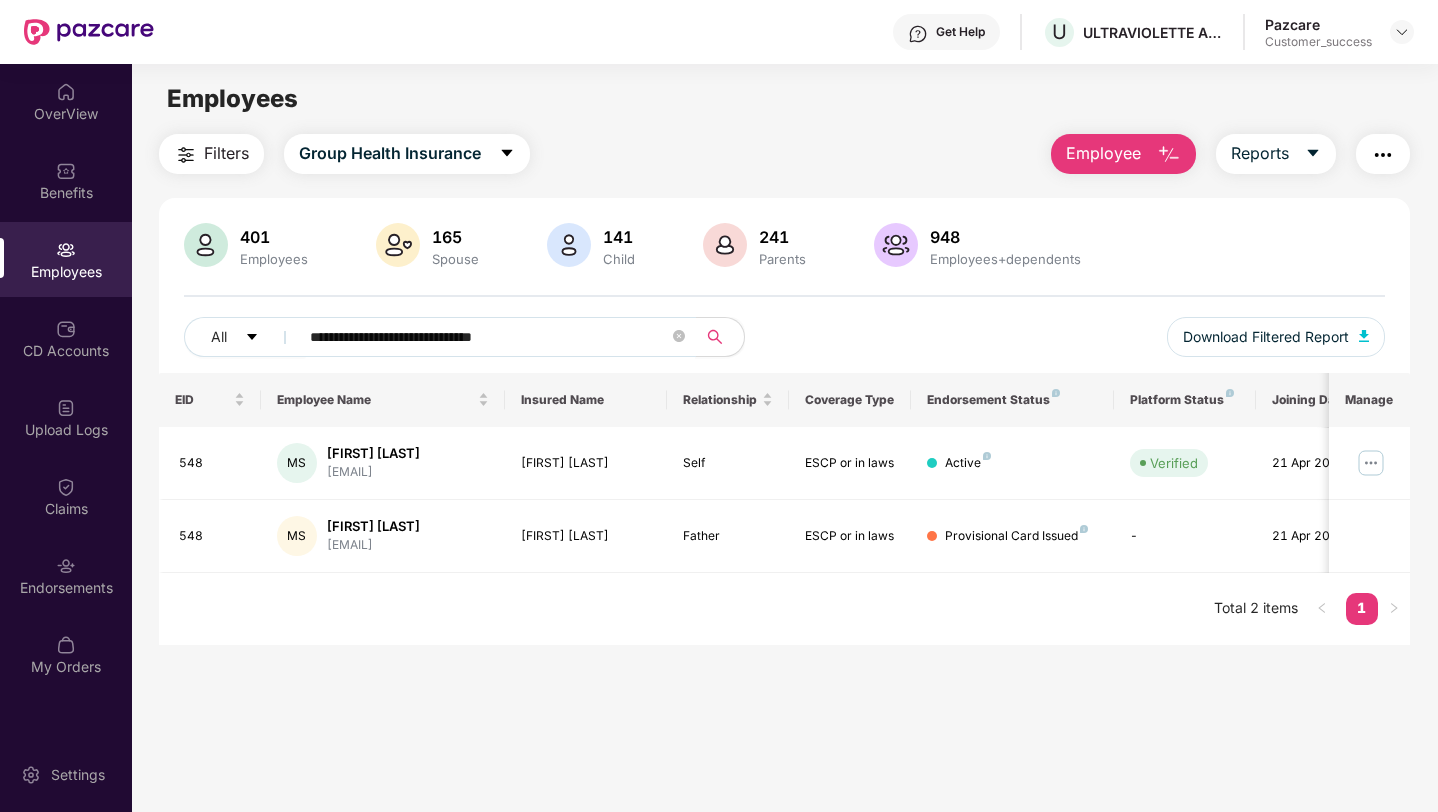 type on "**********" 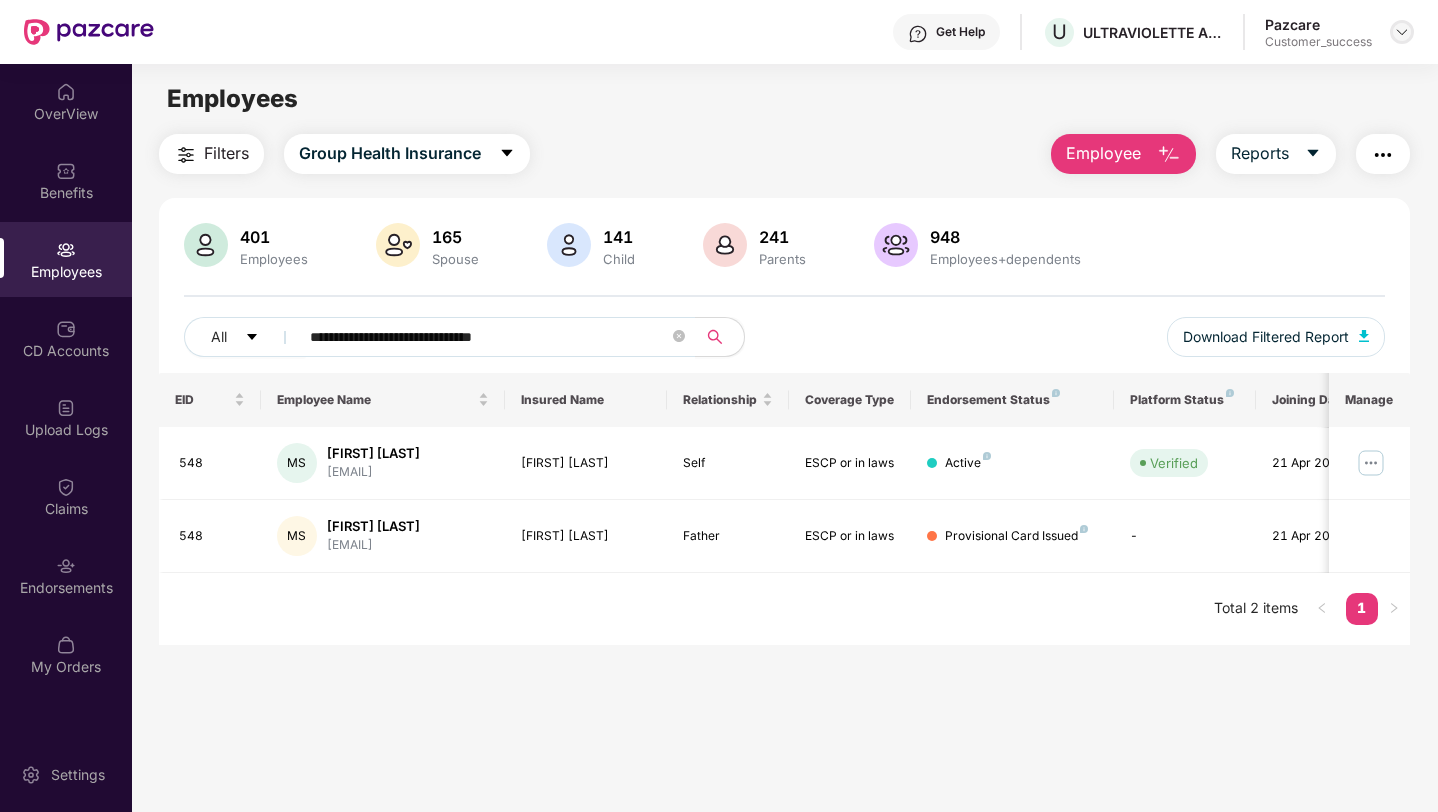 click at bounding box center (1402, 32) 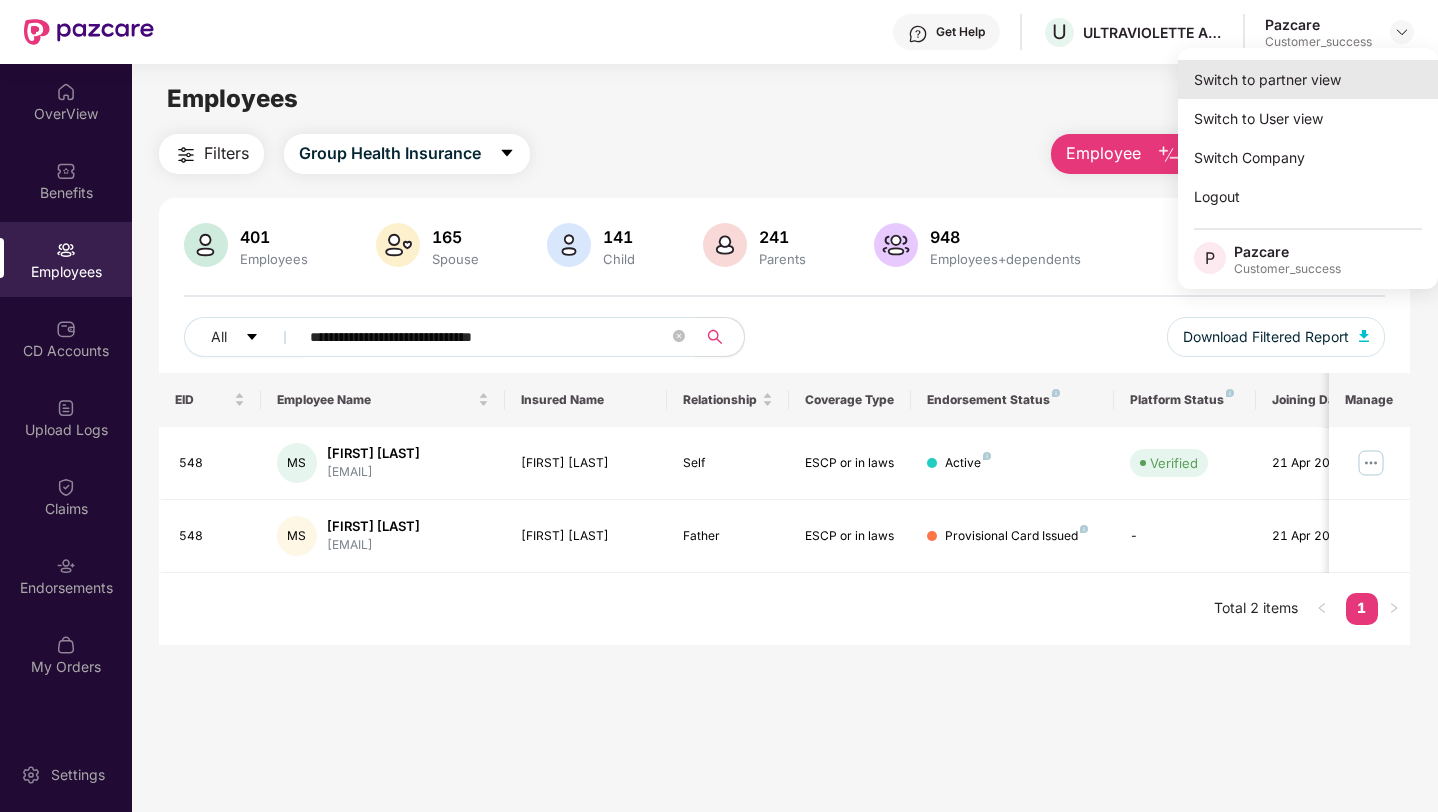 click on "Switch to partner view" at bounding box center [1308, 79] 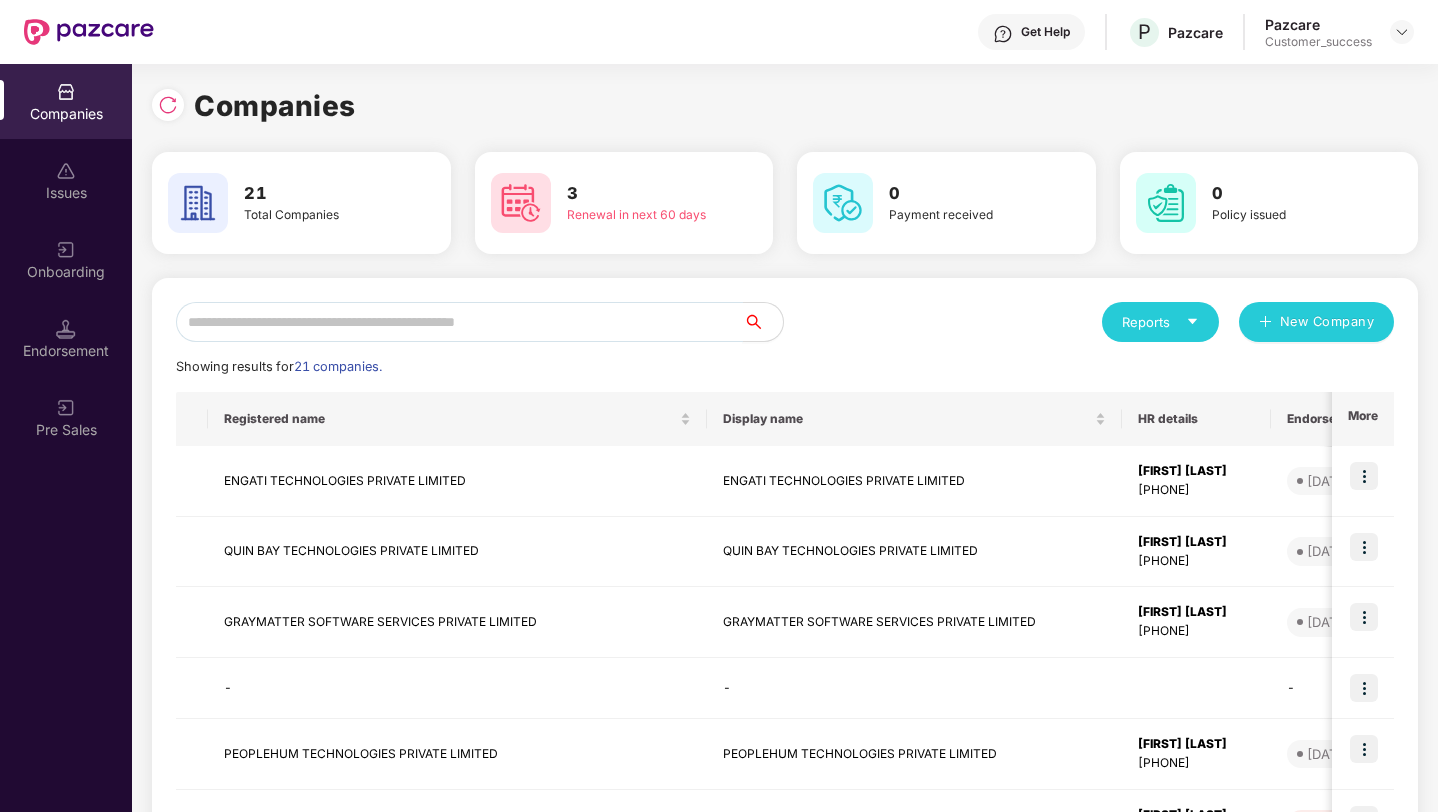 click at bounding box center (459, 322) 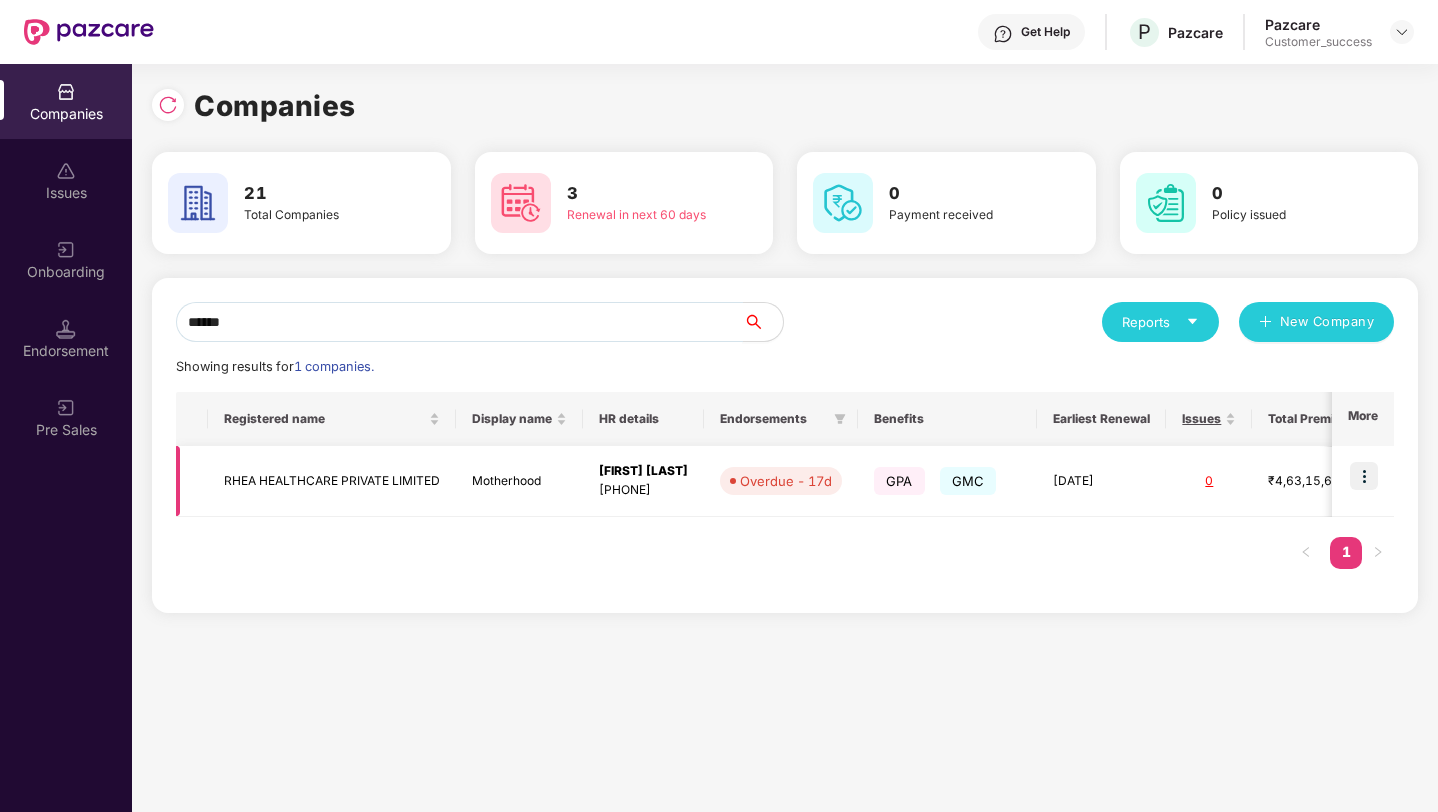 type on "******" 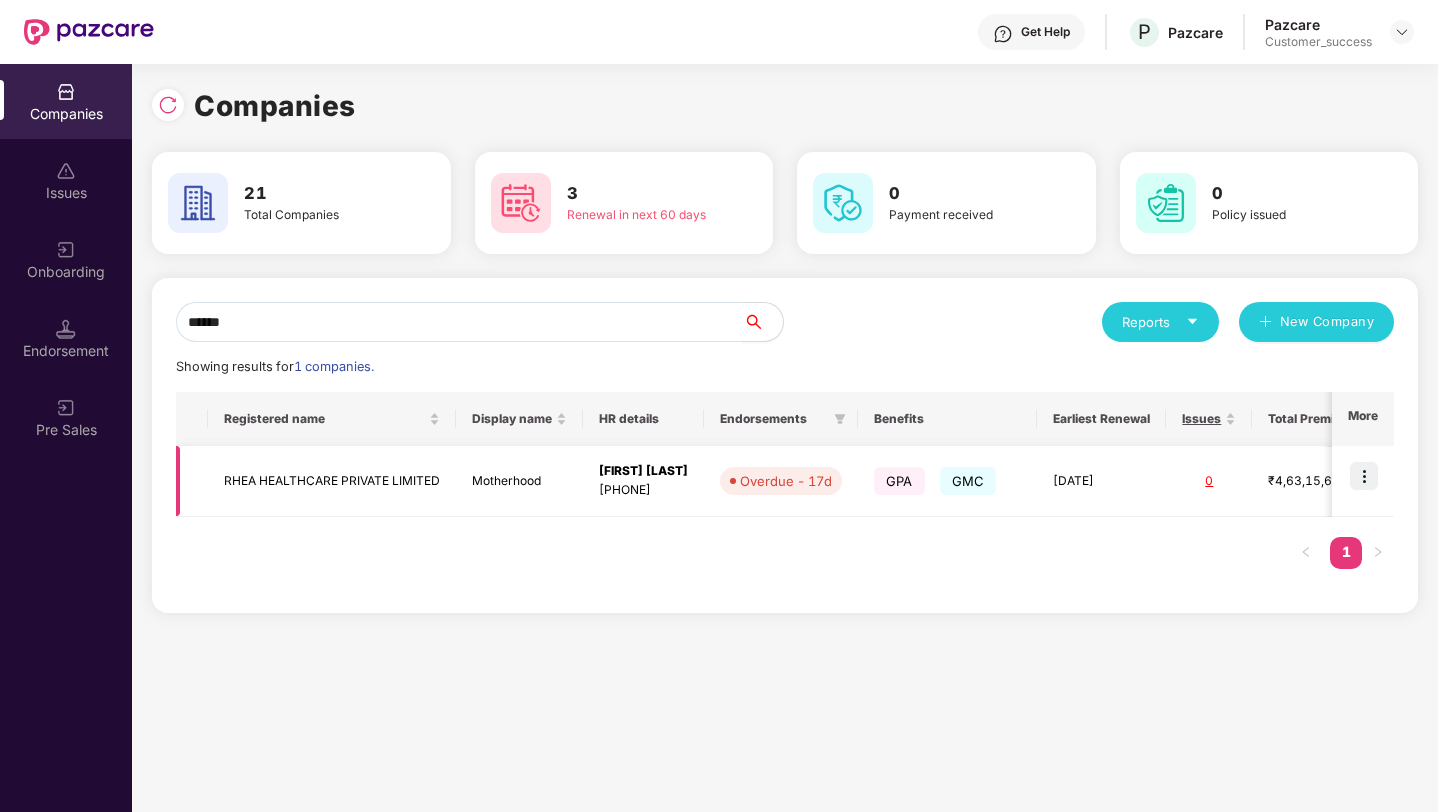 click at bounding box center (1364, 476) 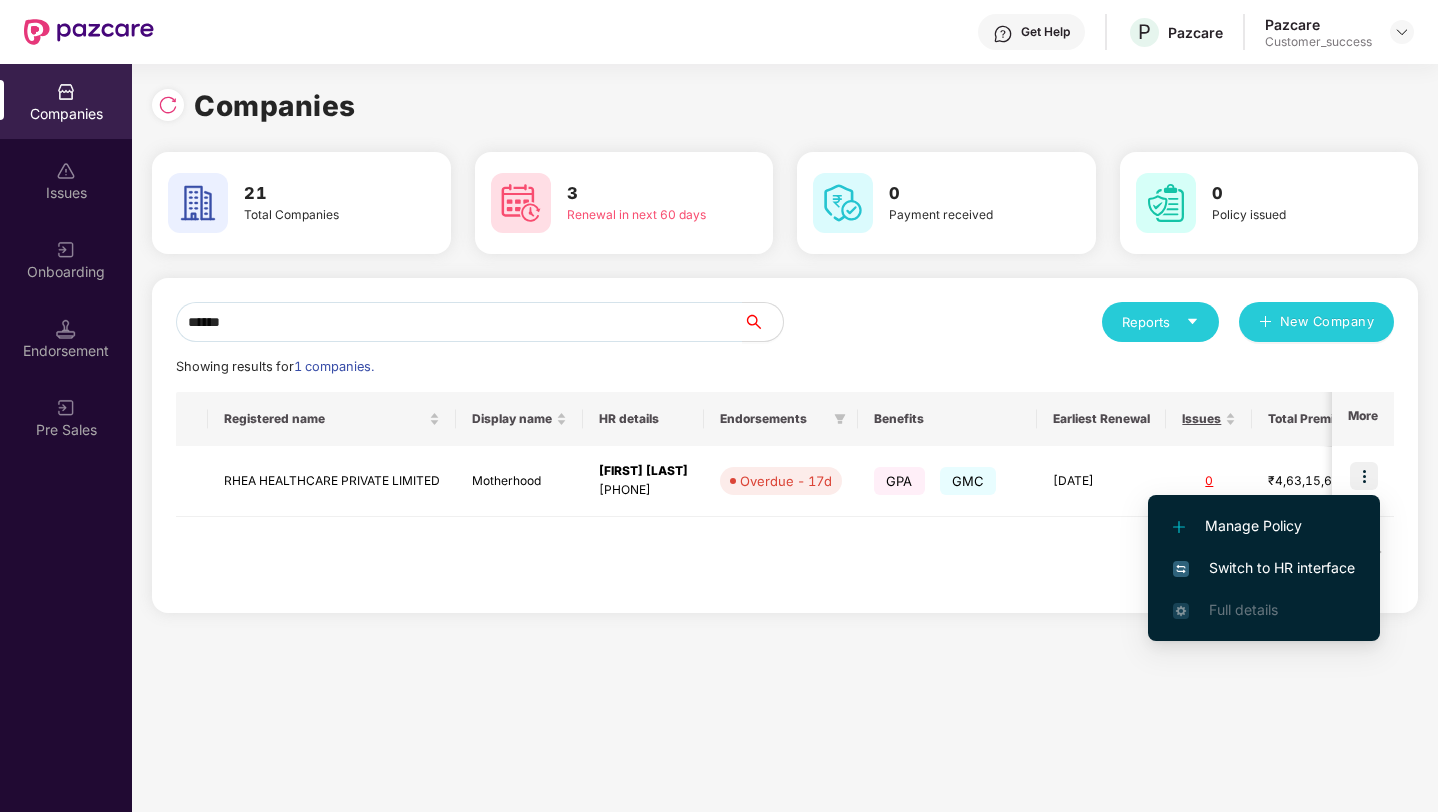 click on "Switch to HR interface" at bounding box center [1264, 568] 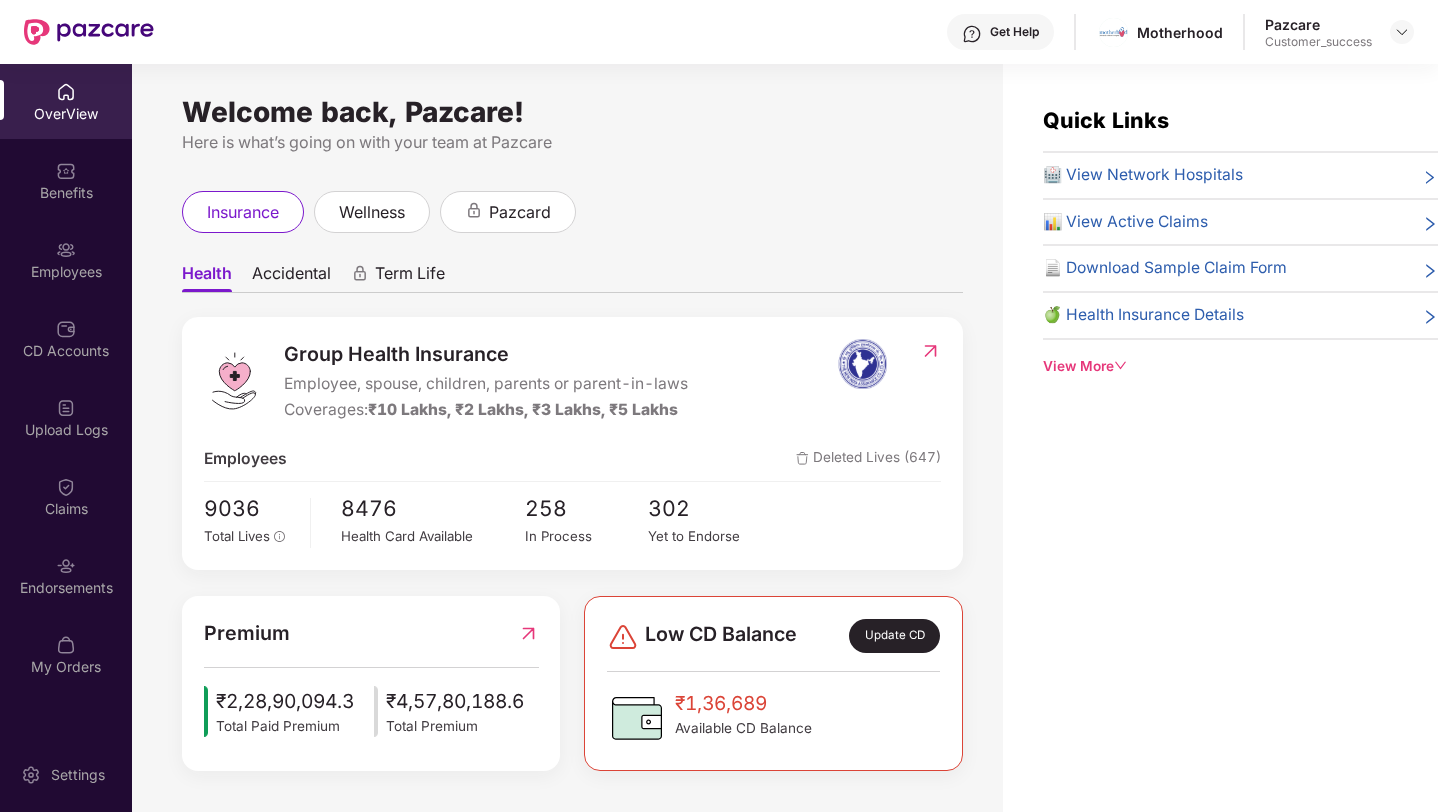 click on "Employees" at bounding box center [66, 272] 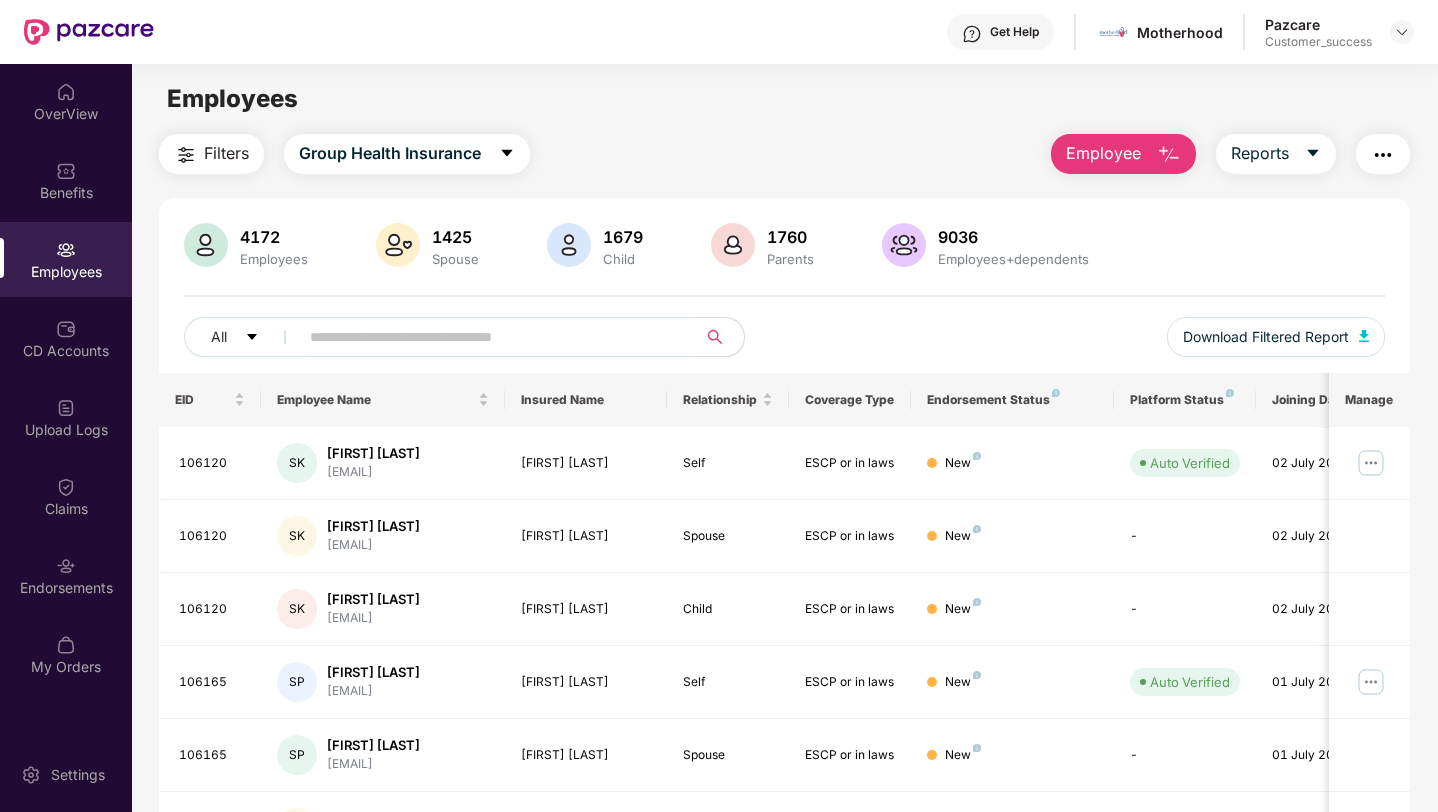 click at bounding box center [491, 337] 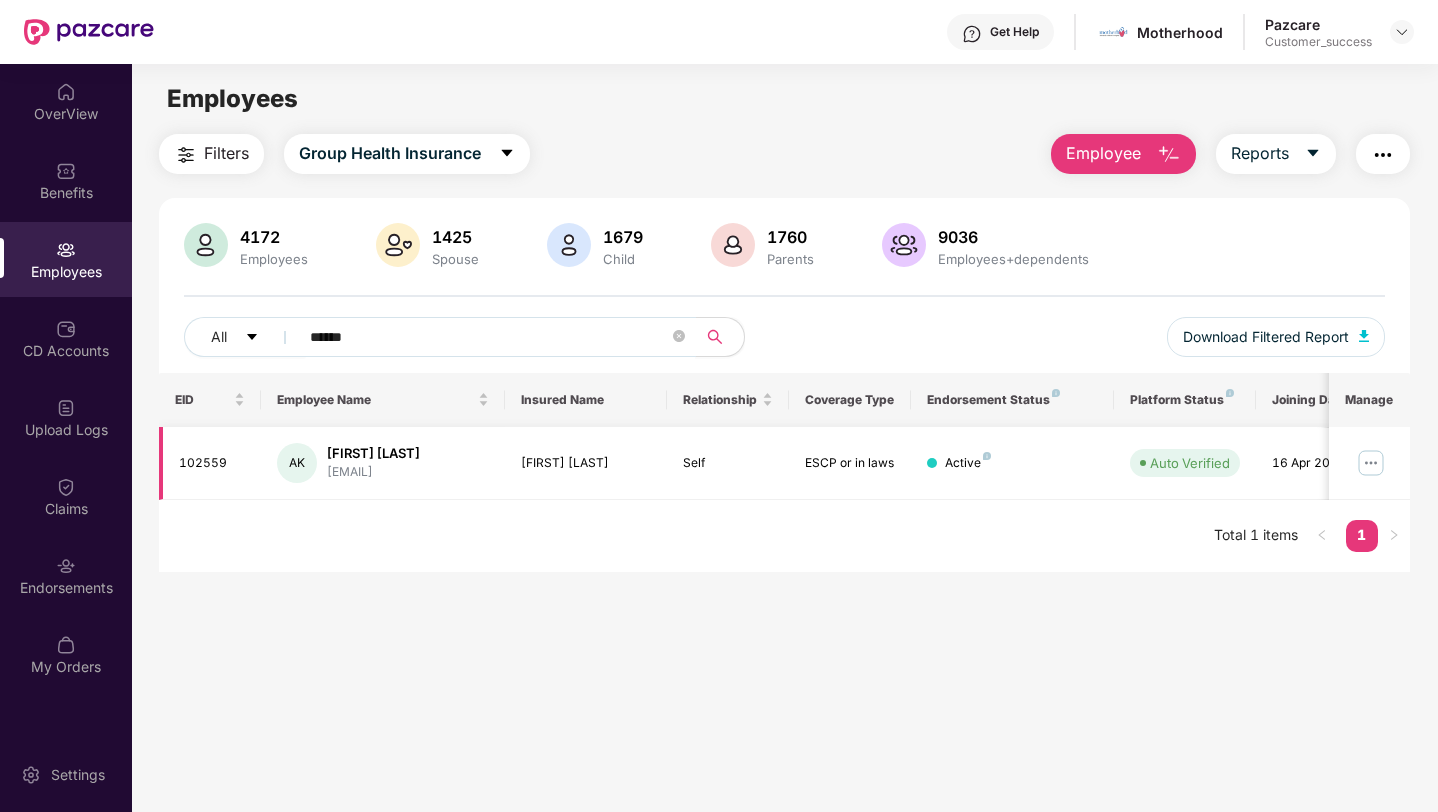 type on "******" 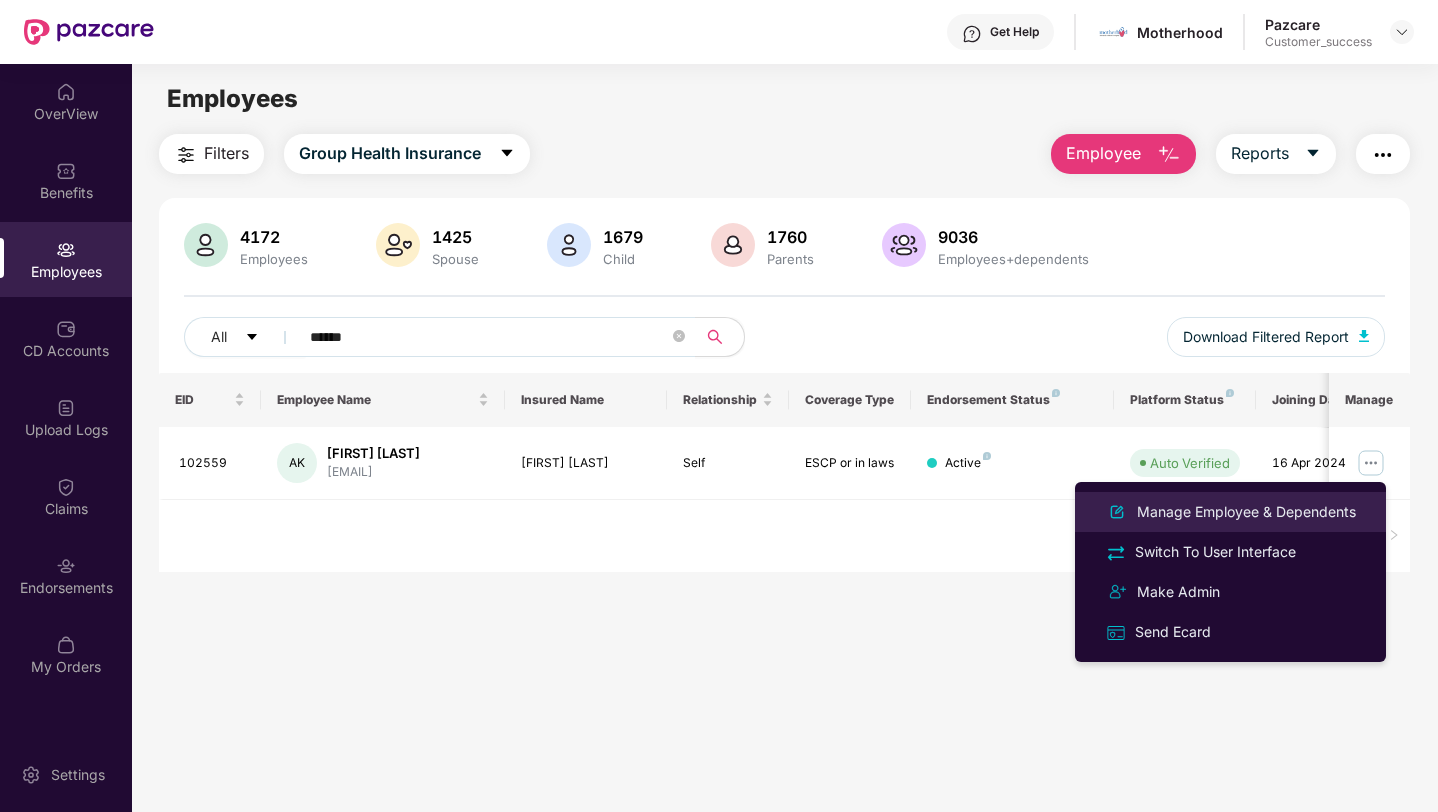 click on "Manage Employee & Dependents" at bounding box center [1246, 512] 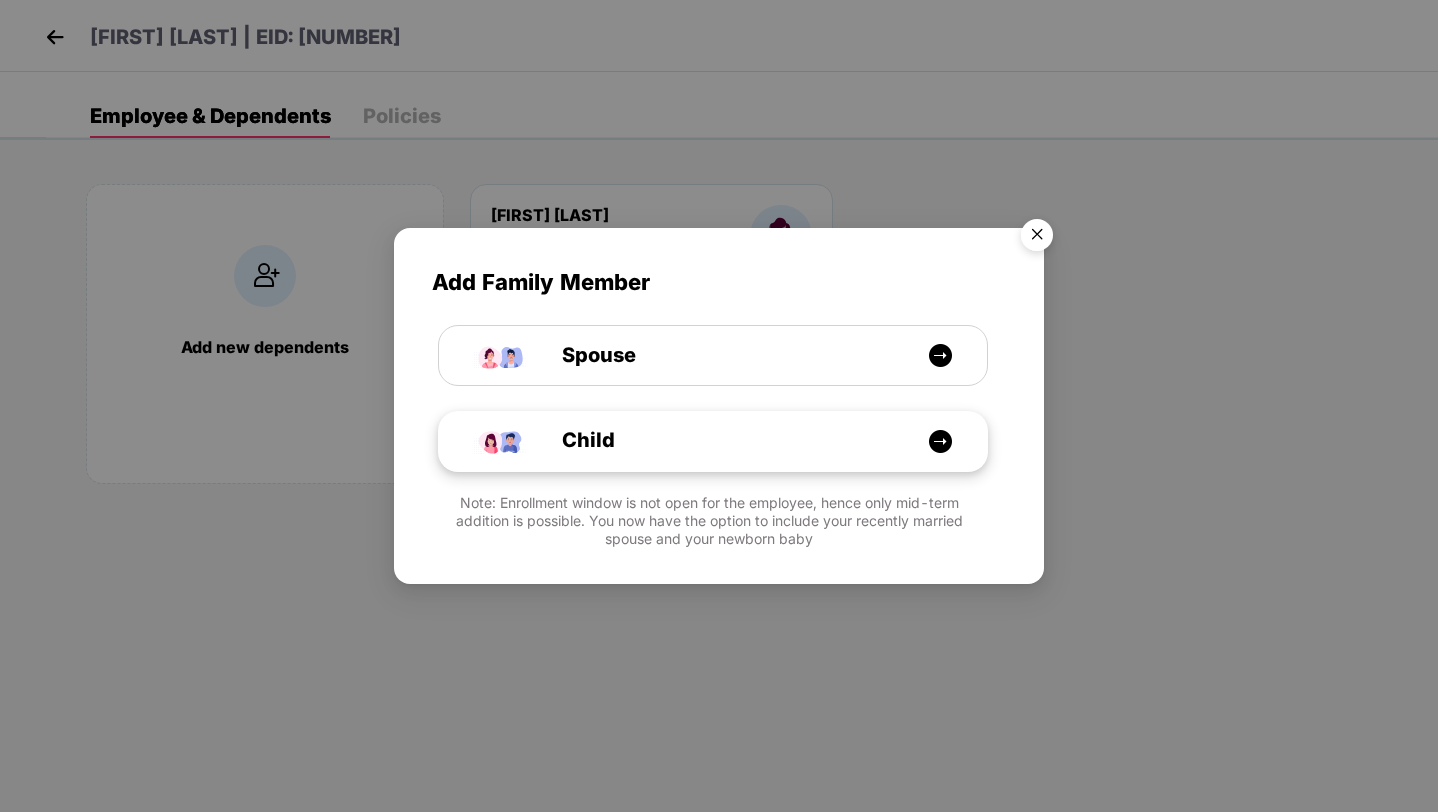 click on "Child" at bounding box center [722, 440] 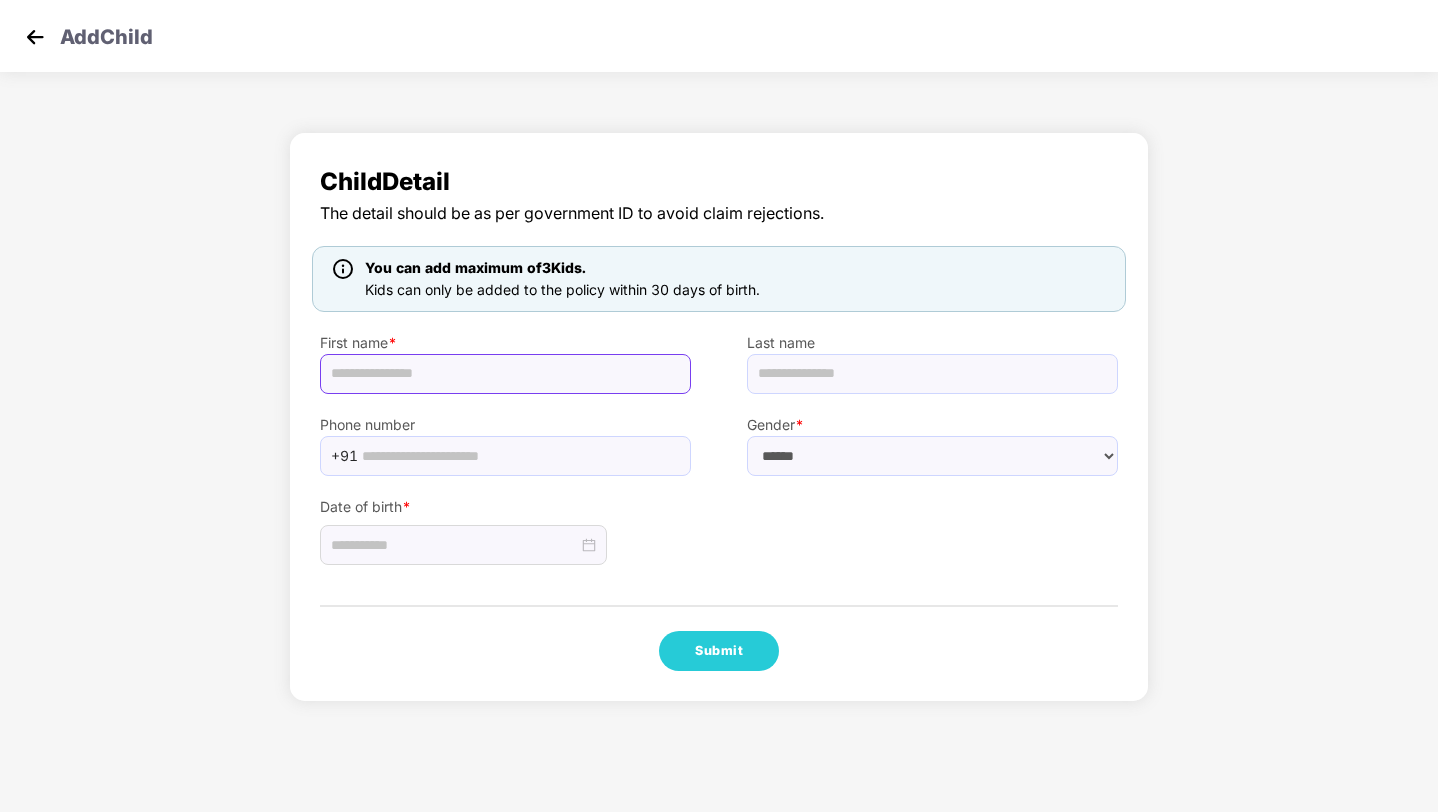 click at bounding box center (505, 374) 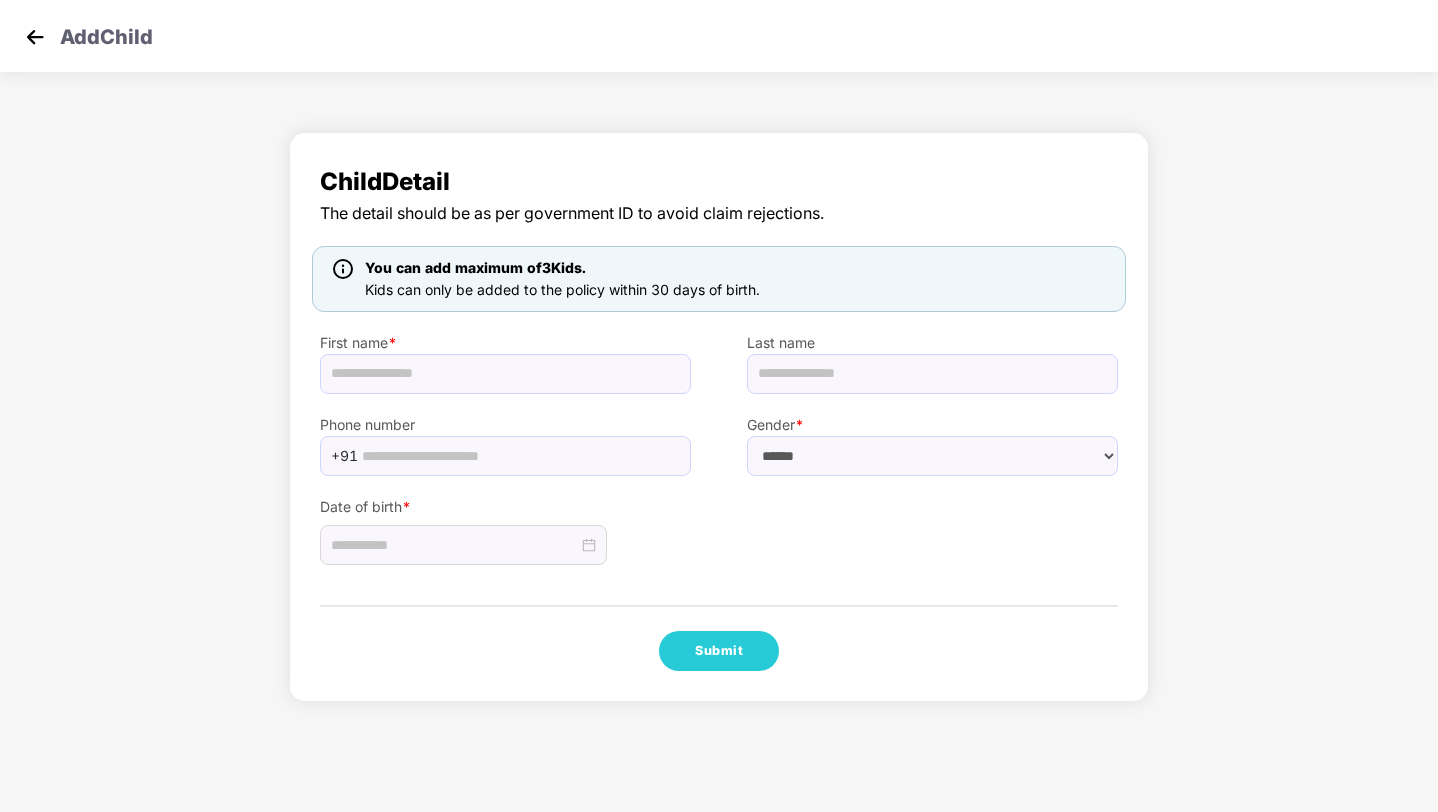 click on "First name  *" at bounding box center (505, 353) 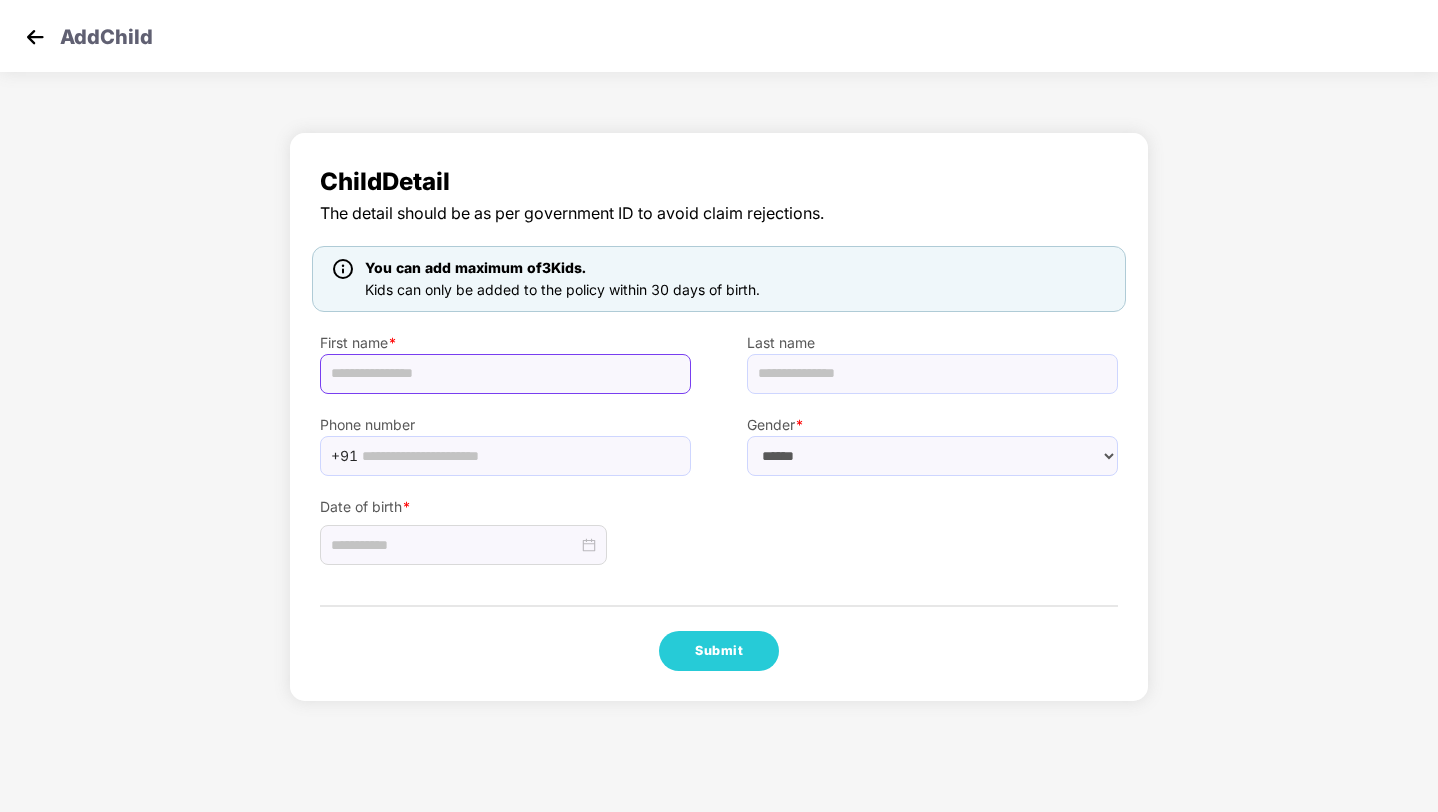 click at bounding box center [505, 374] 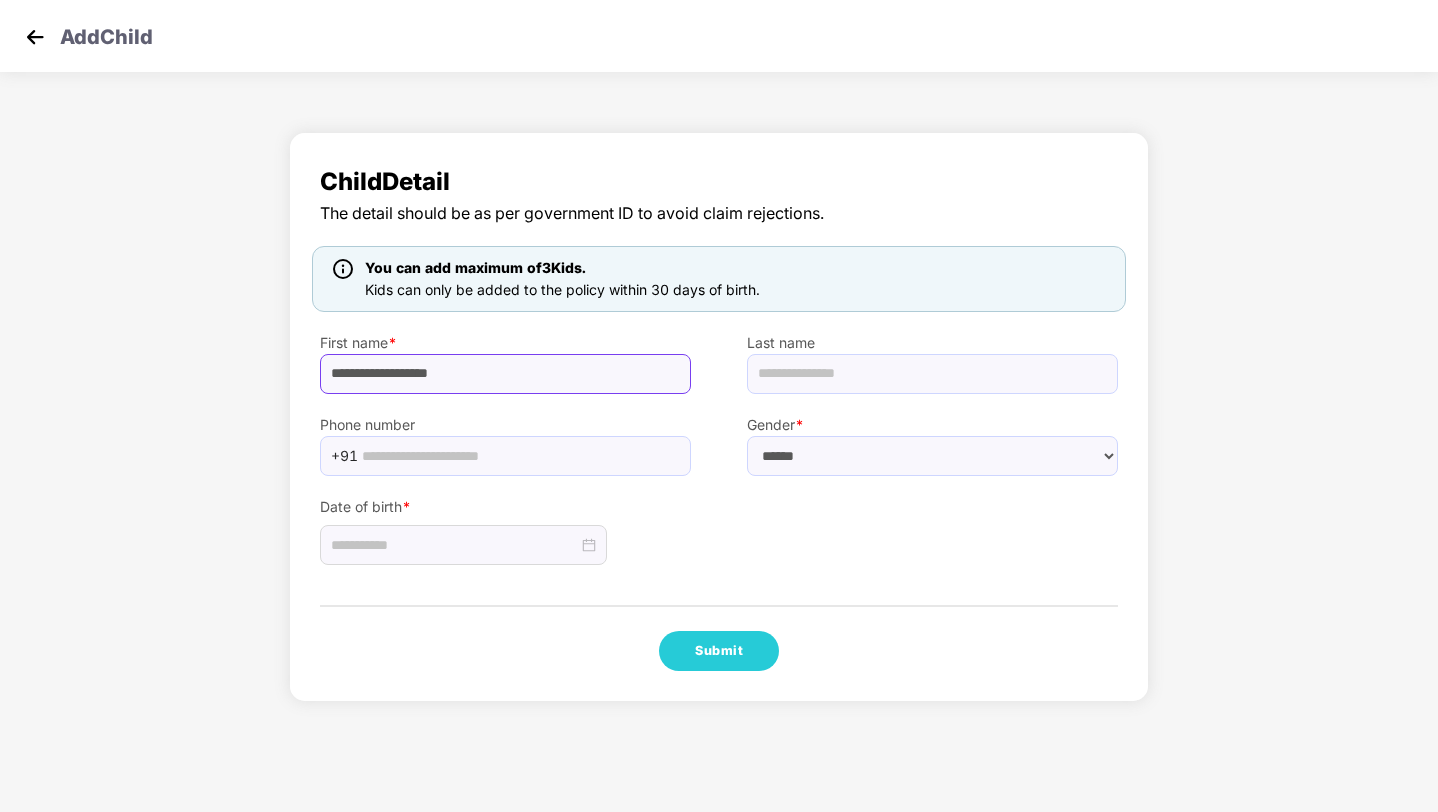type on "**********" 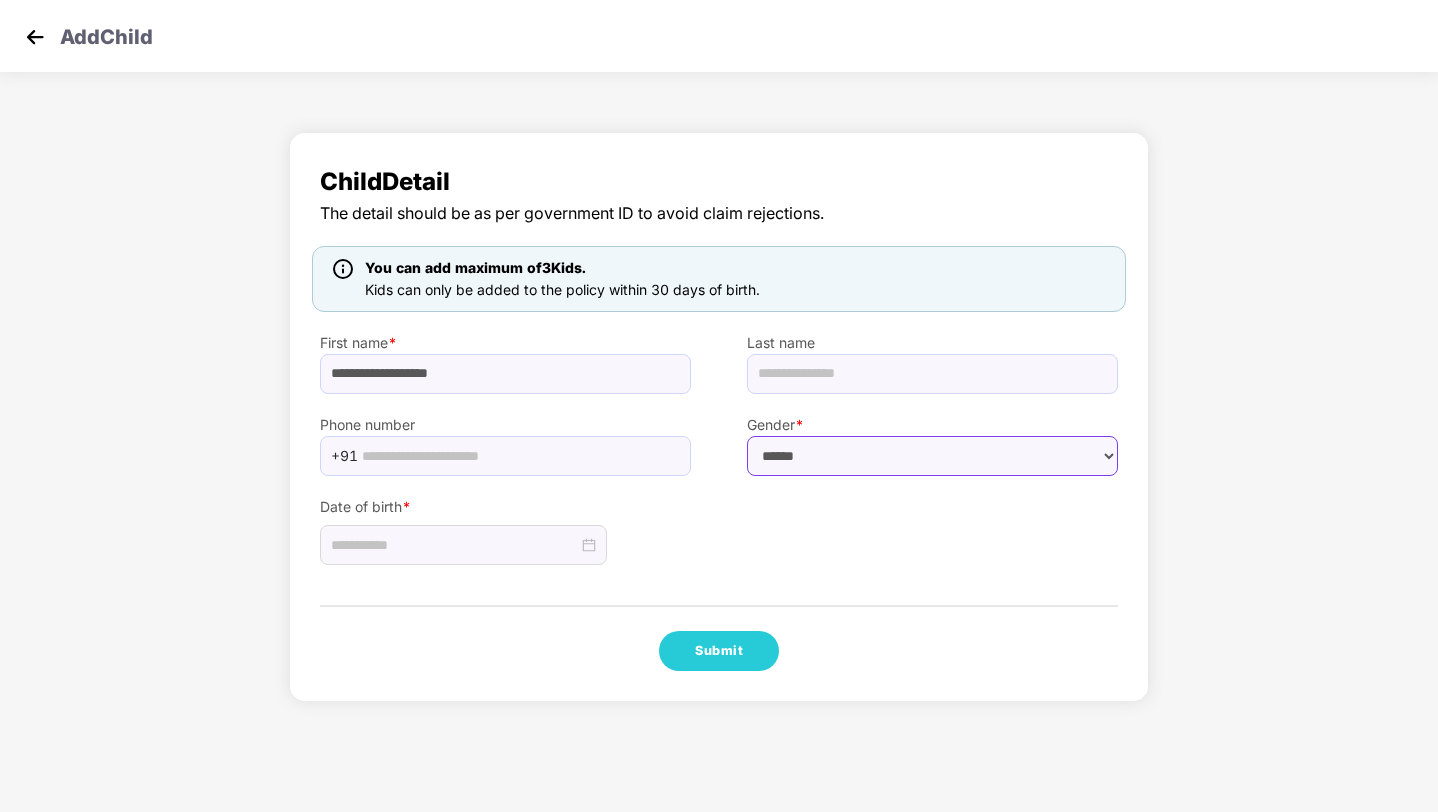 click on "****** **** ******" at bounding box center [932, 456] 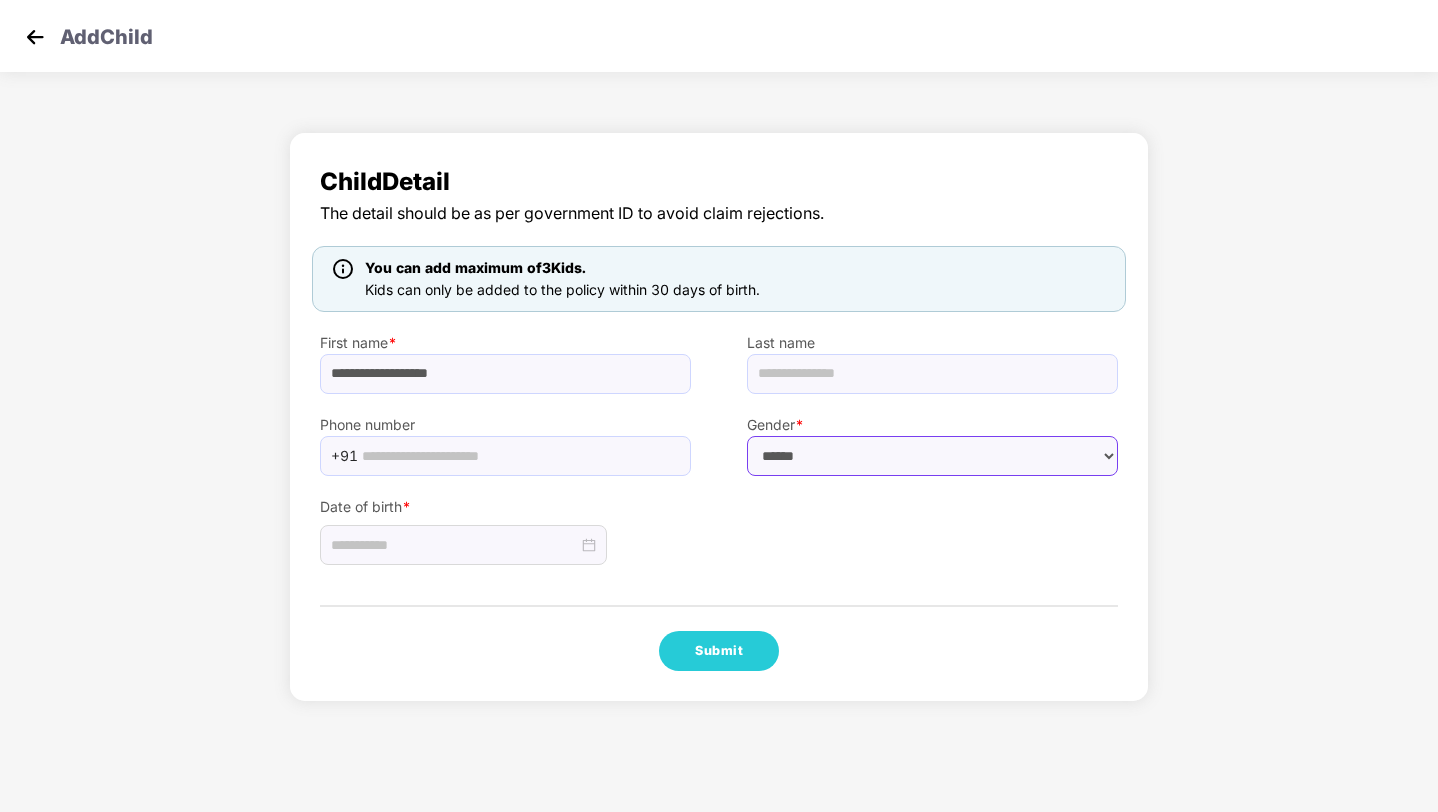 select on "****" 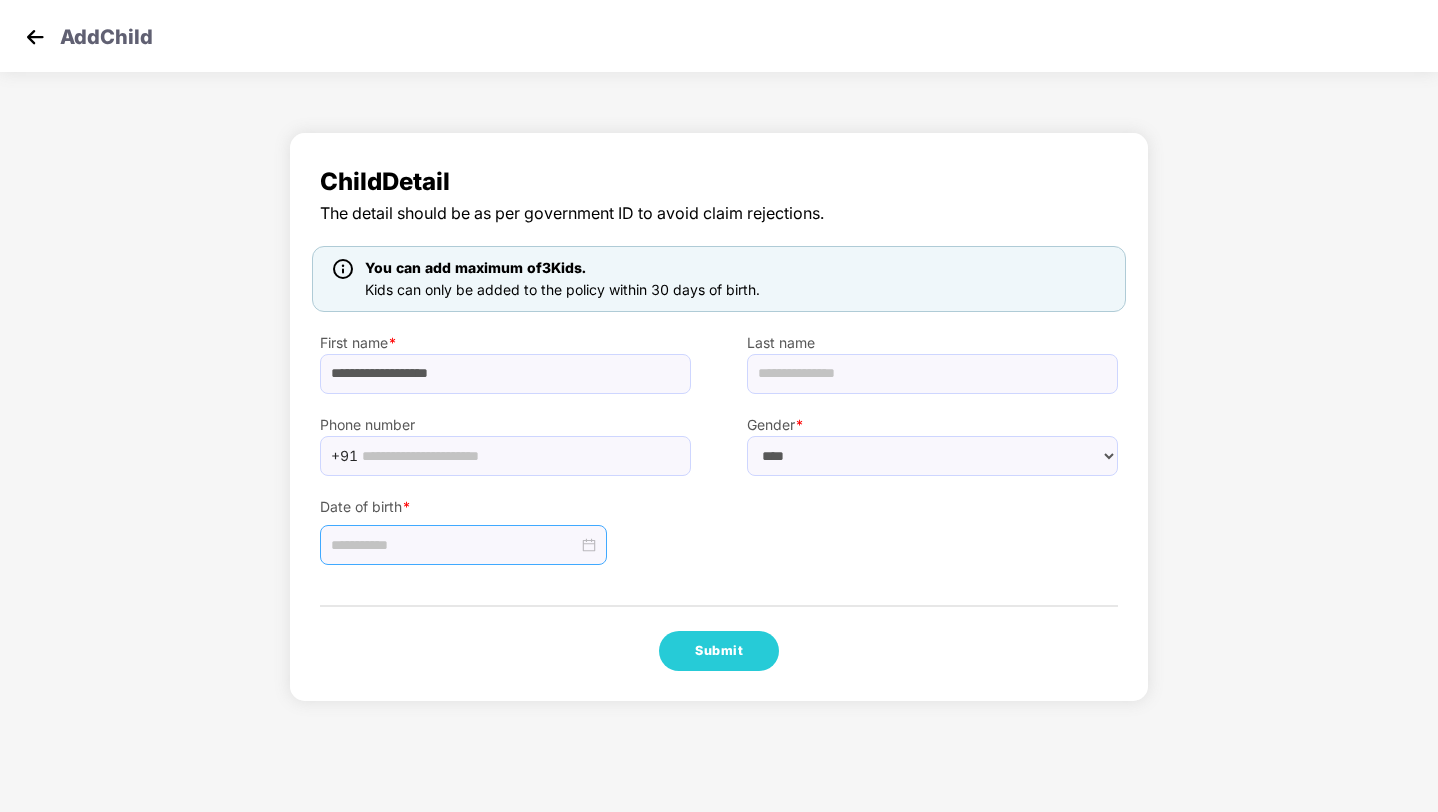click at bounding box center (454, 545) 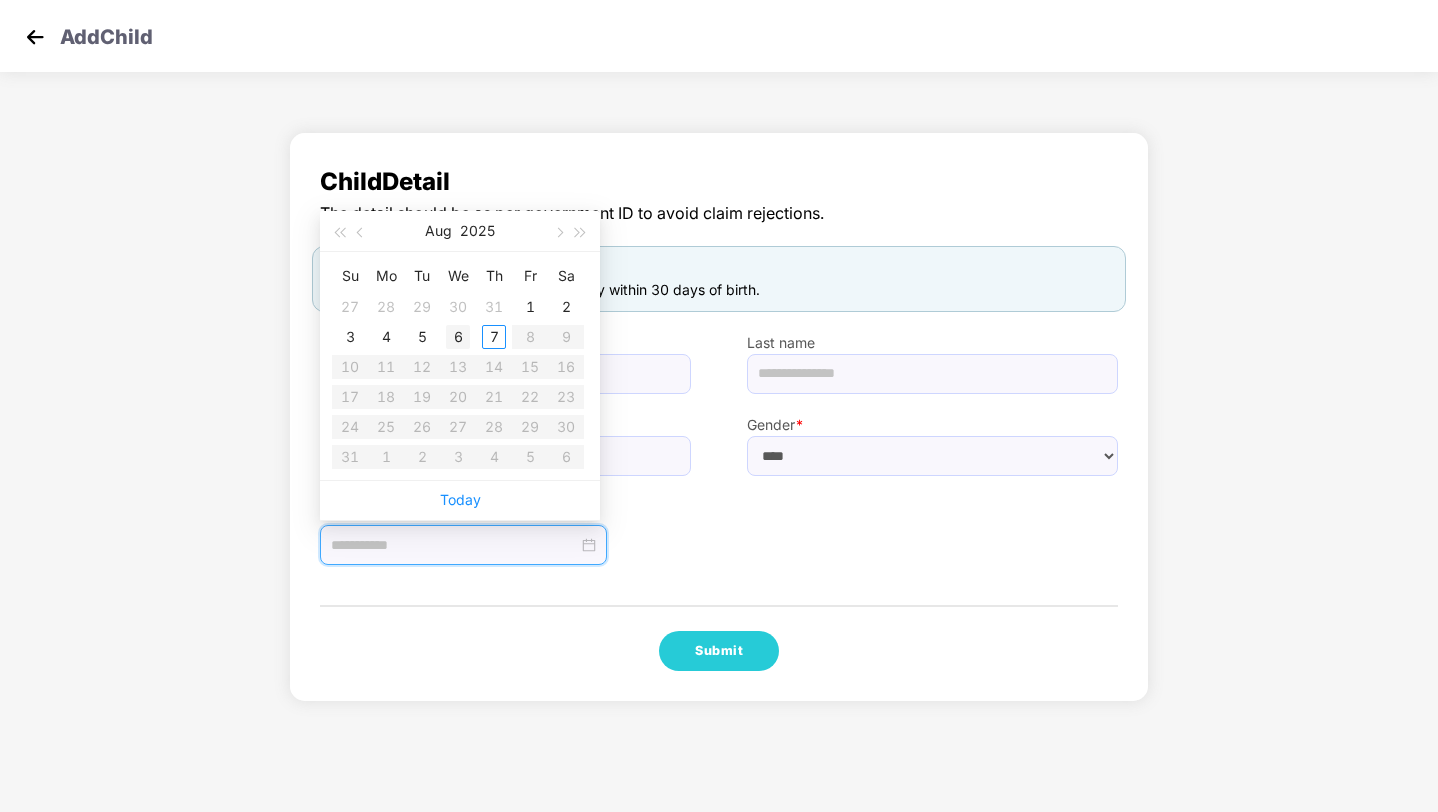 type on "**********" 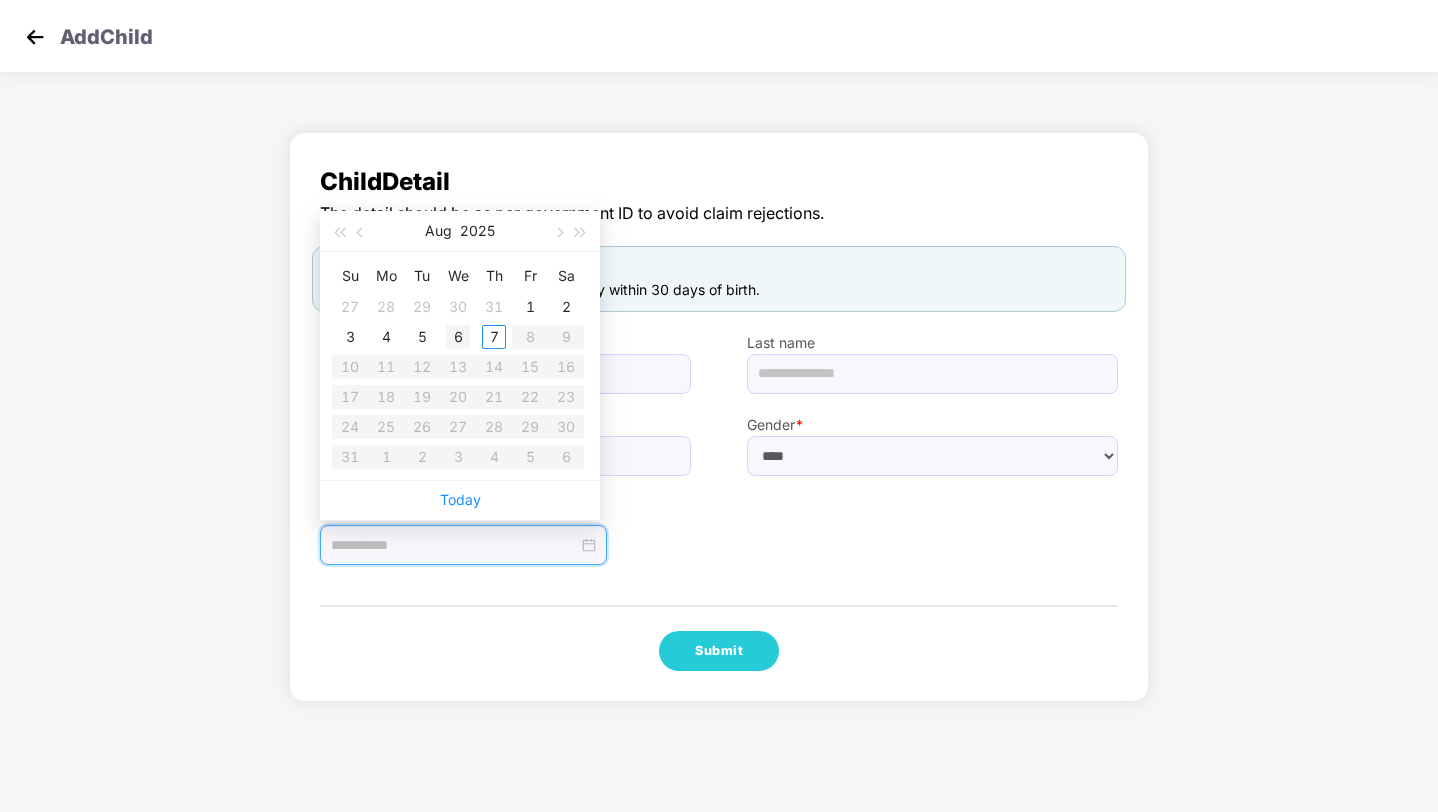 click on "6" at bounding box center [458, 337] 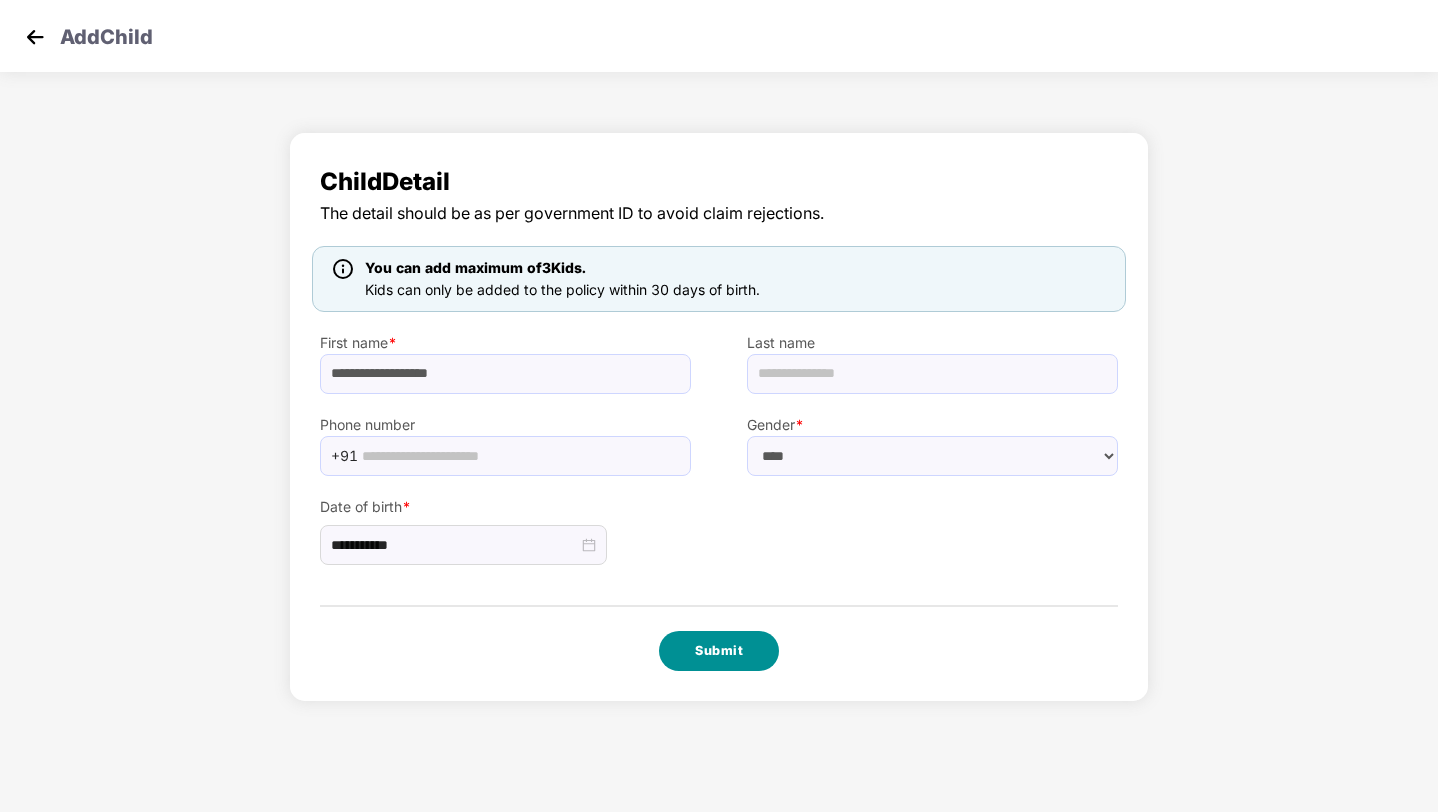 click on "Submit" at bounding box center [719, 651] 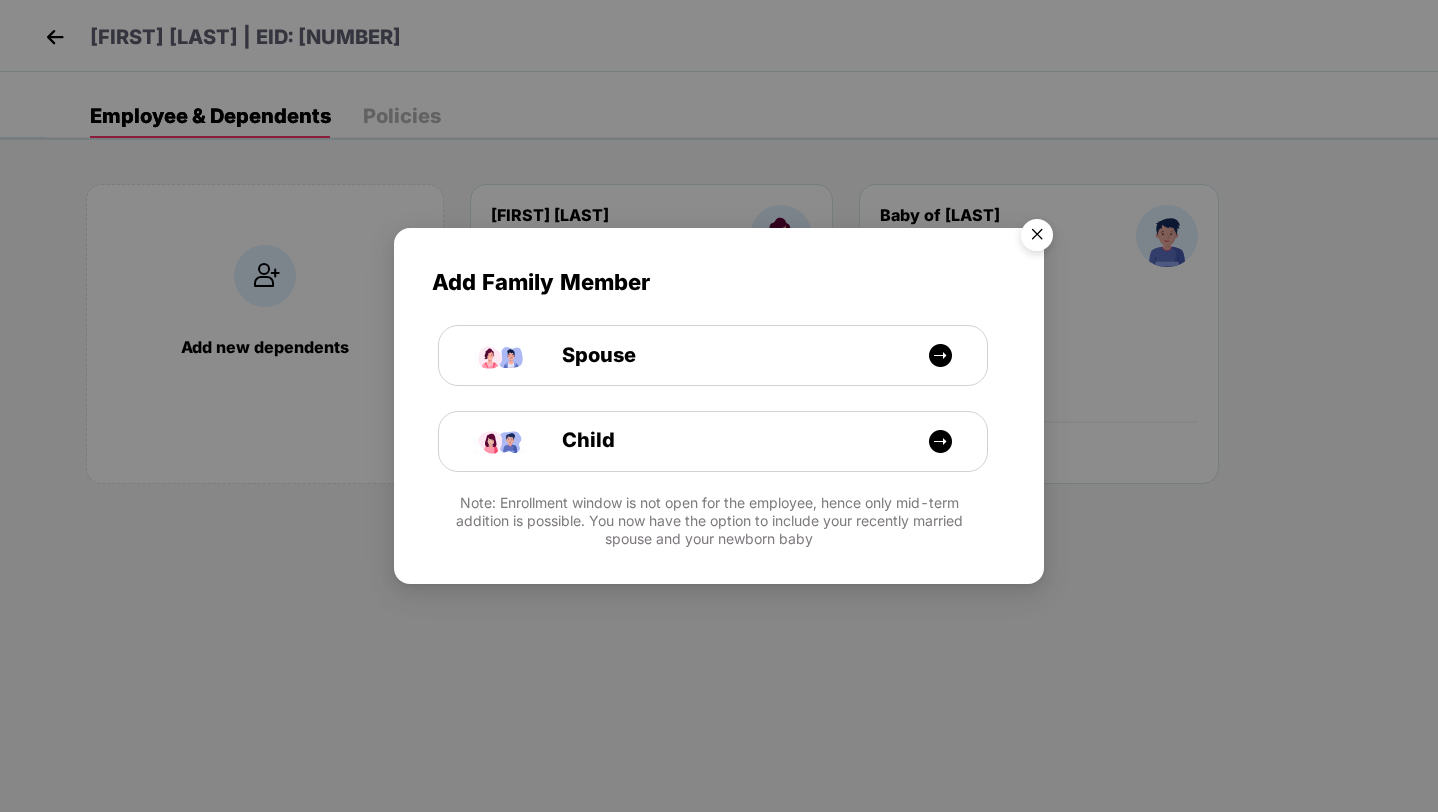 click at bounding box center (1037, 238) 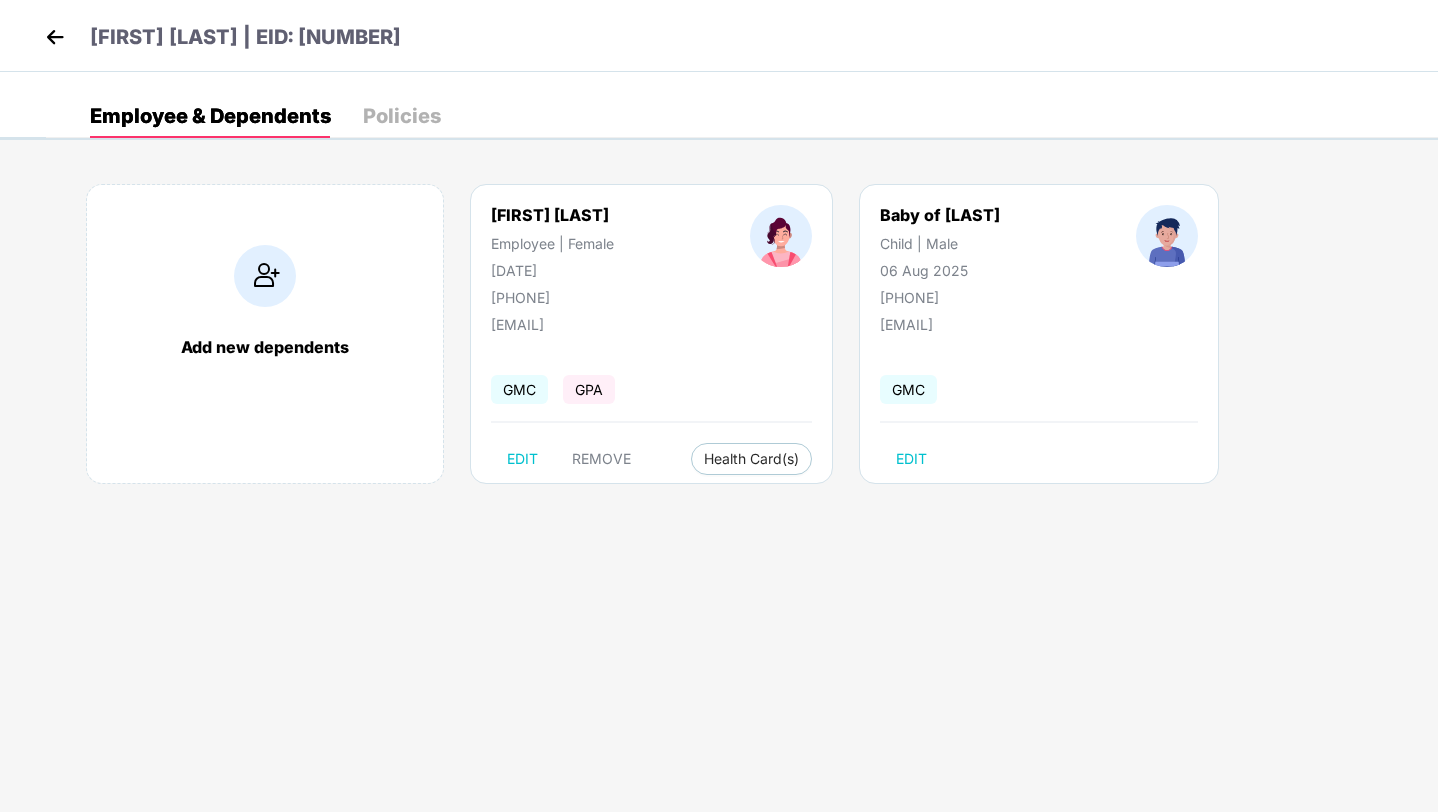 click at bounding box center [55, 37] 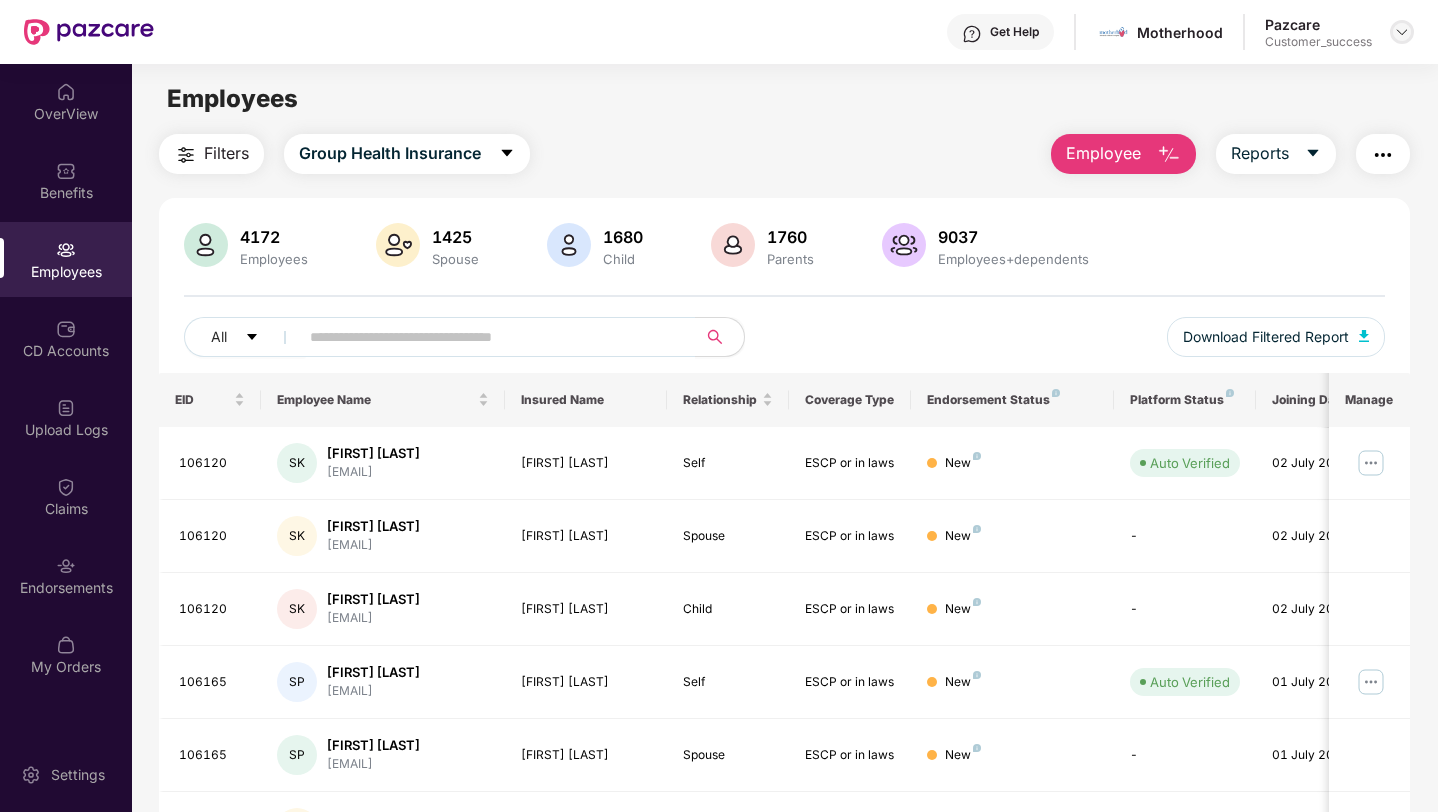 click at bounding box center [1402, 32] 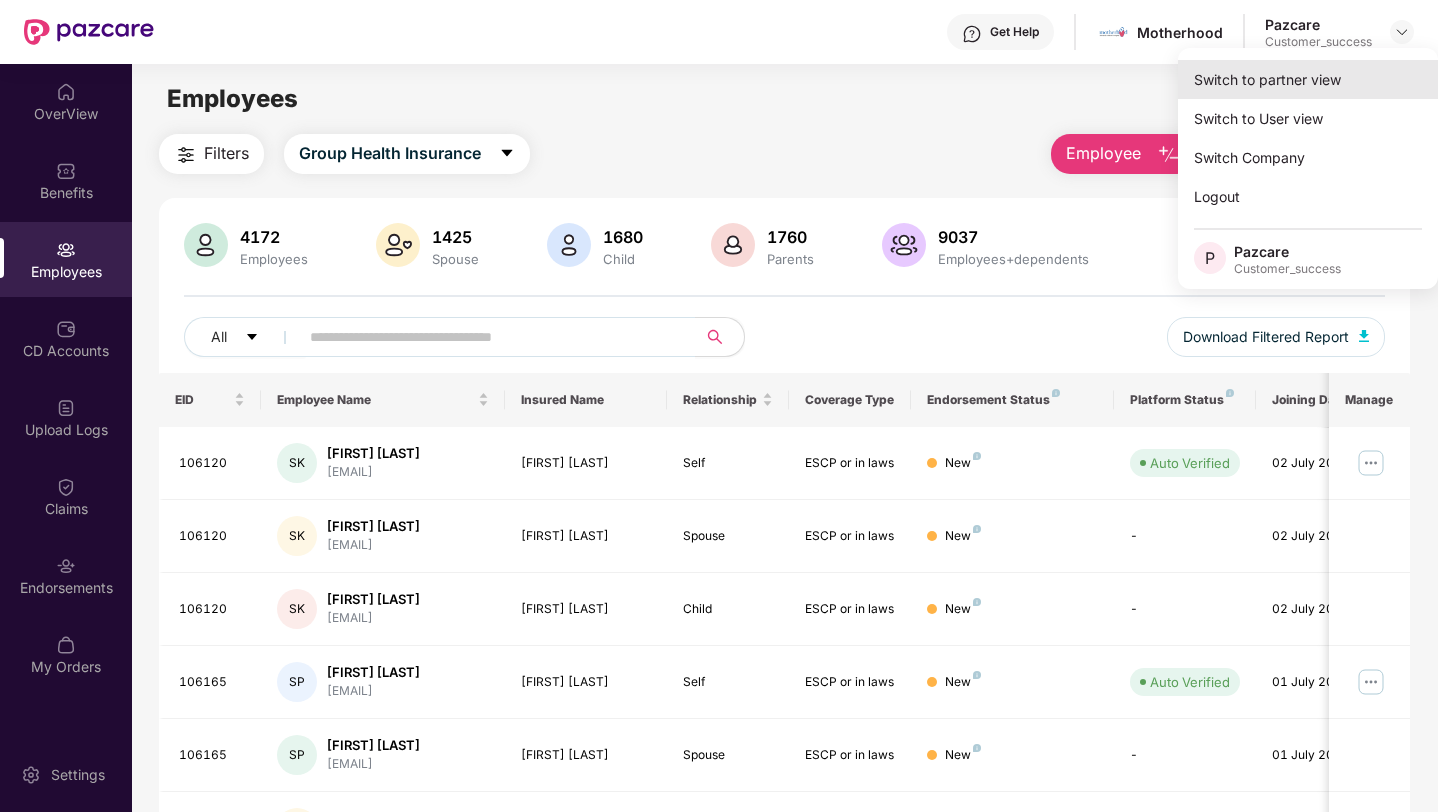 click on "Switch to partner view" at bounding box center [1308, 79] 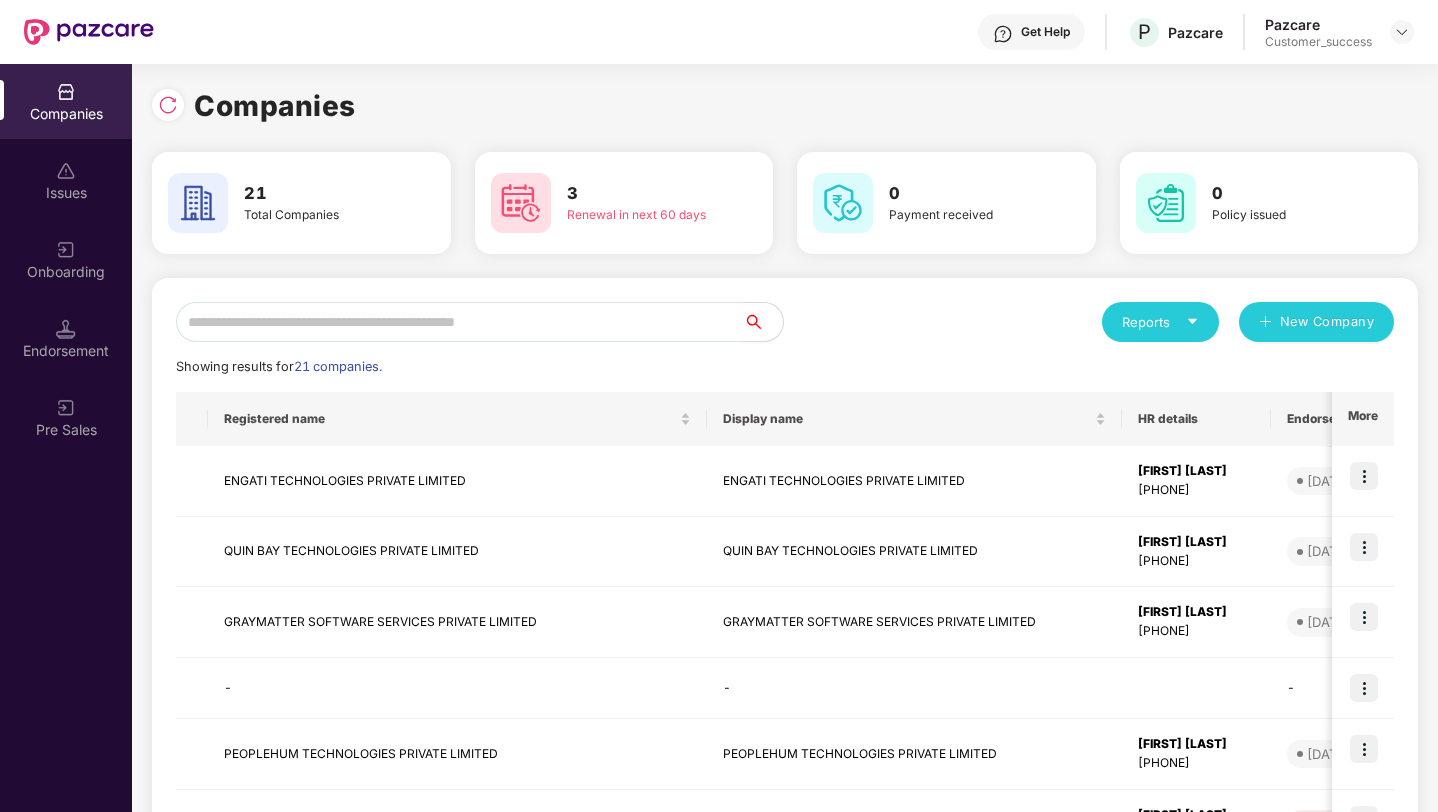 click at bounding box center (459, 322) 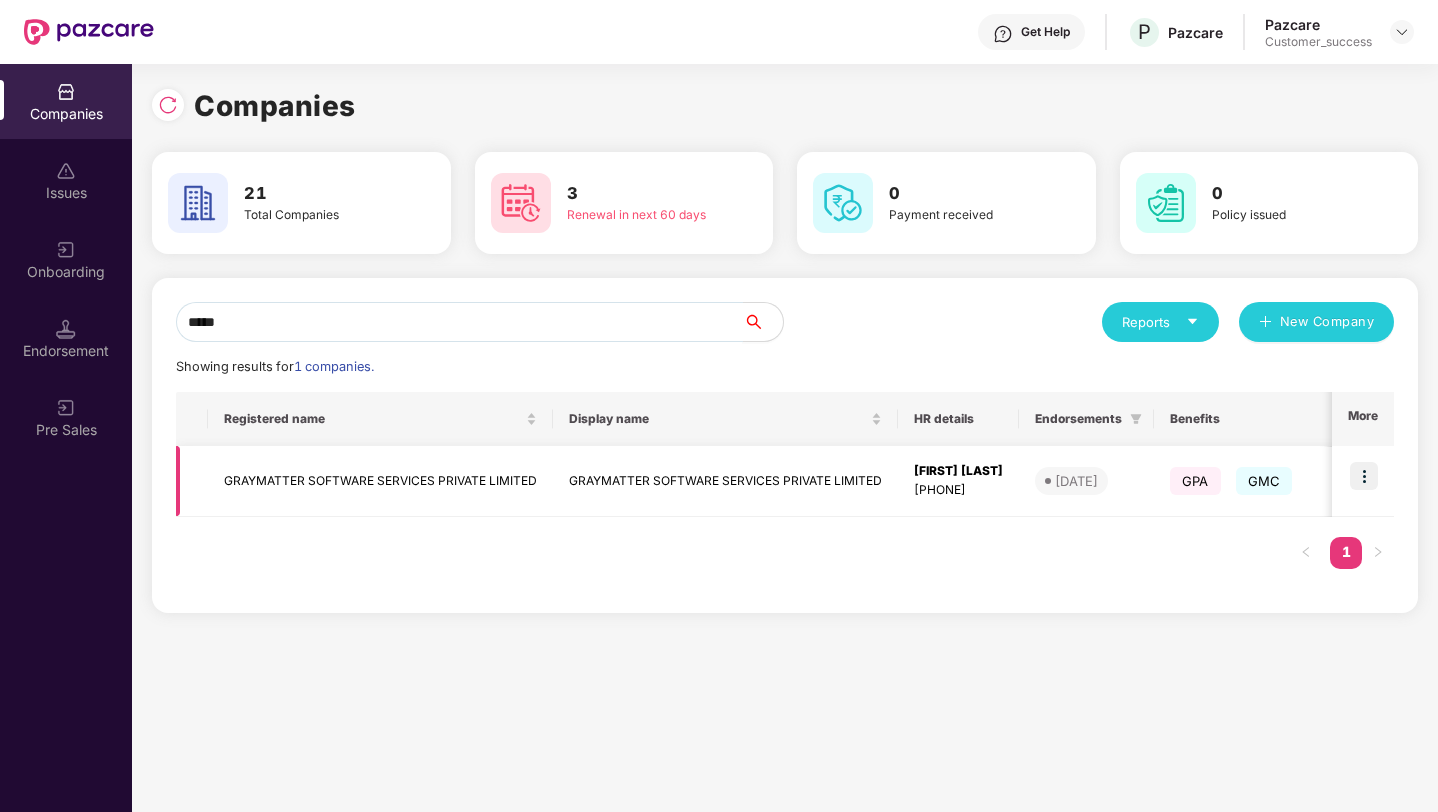 type on "*****" 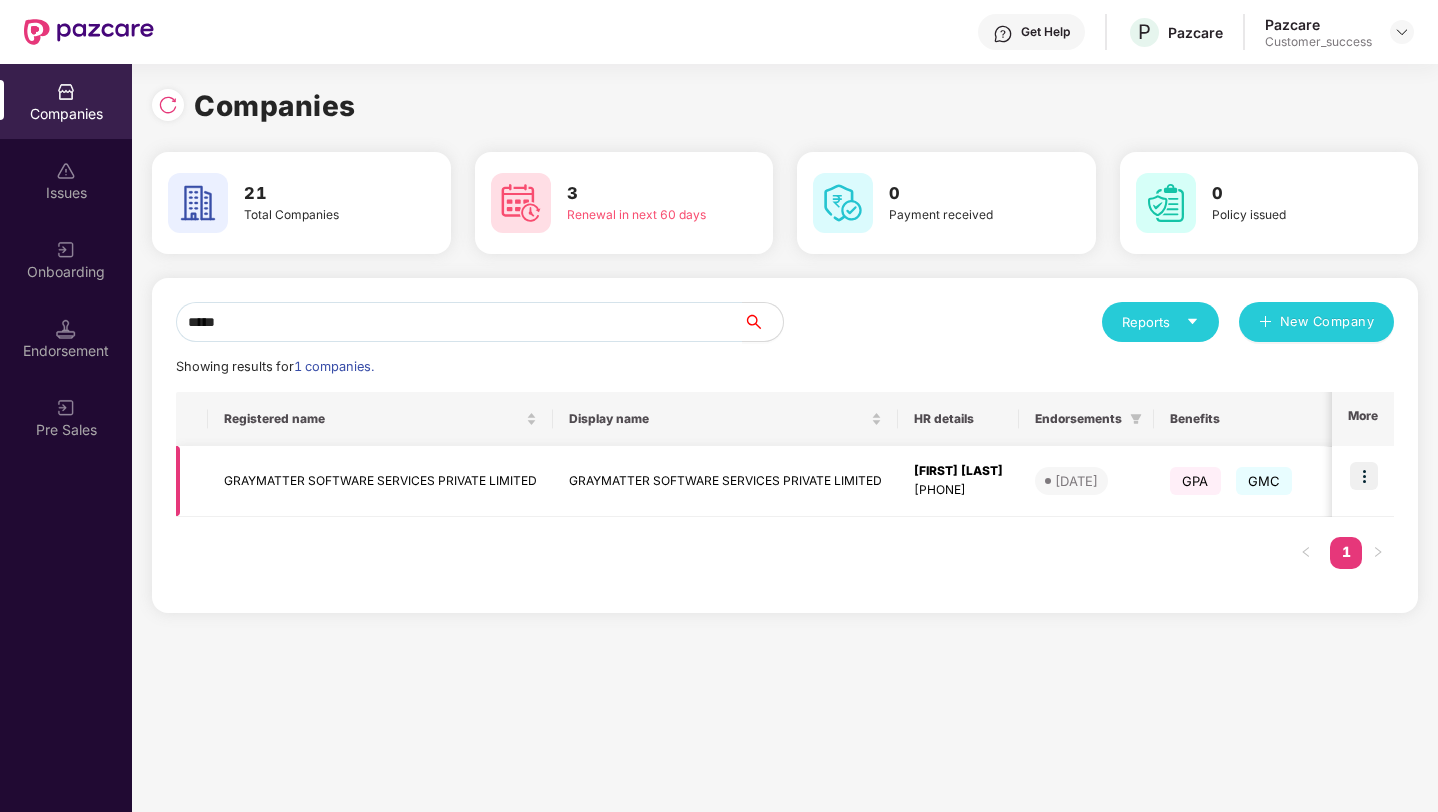 click at bounding box center [1364, 476] 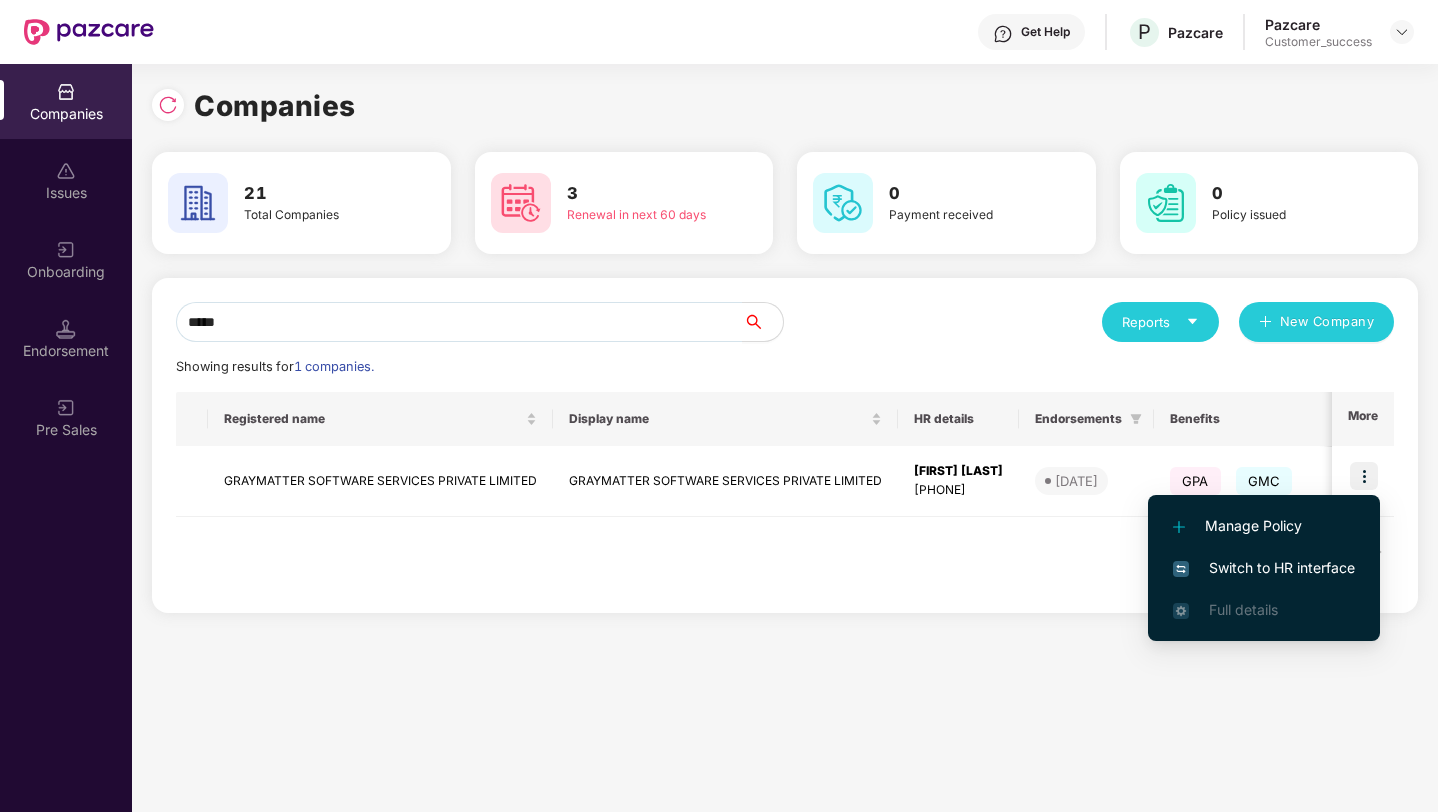 click on "Switch to HR interface" at bounding box center [1264, 568] 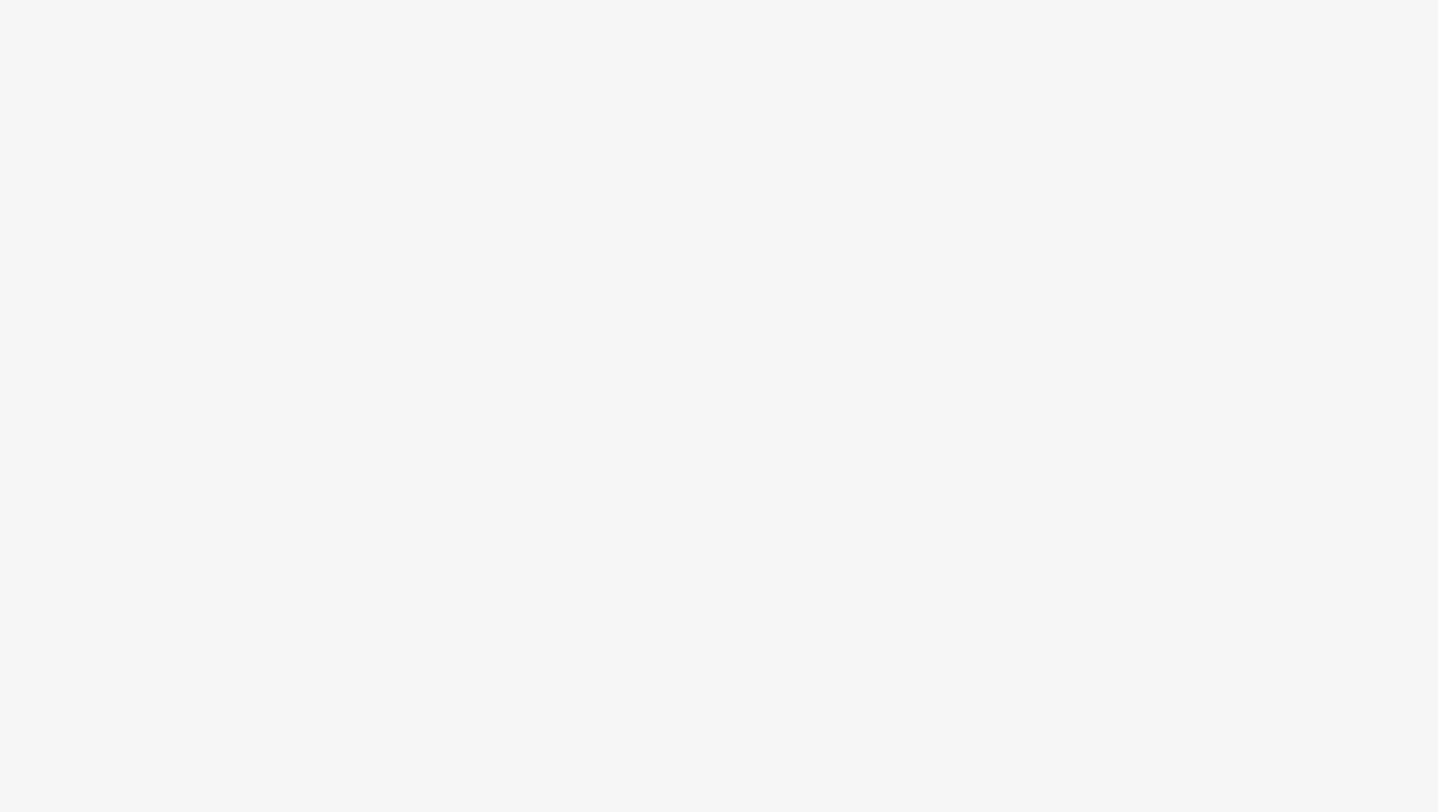 scroll, scrollTop: 0, scrollLeft: 0, axis: both 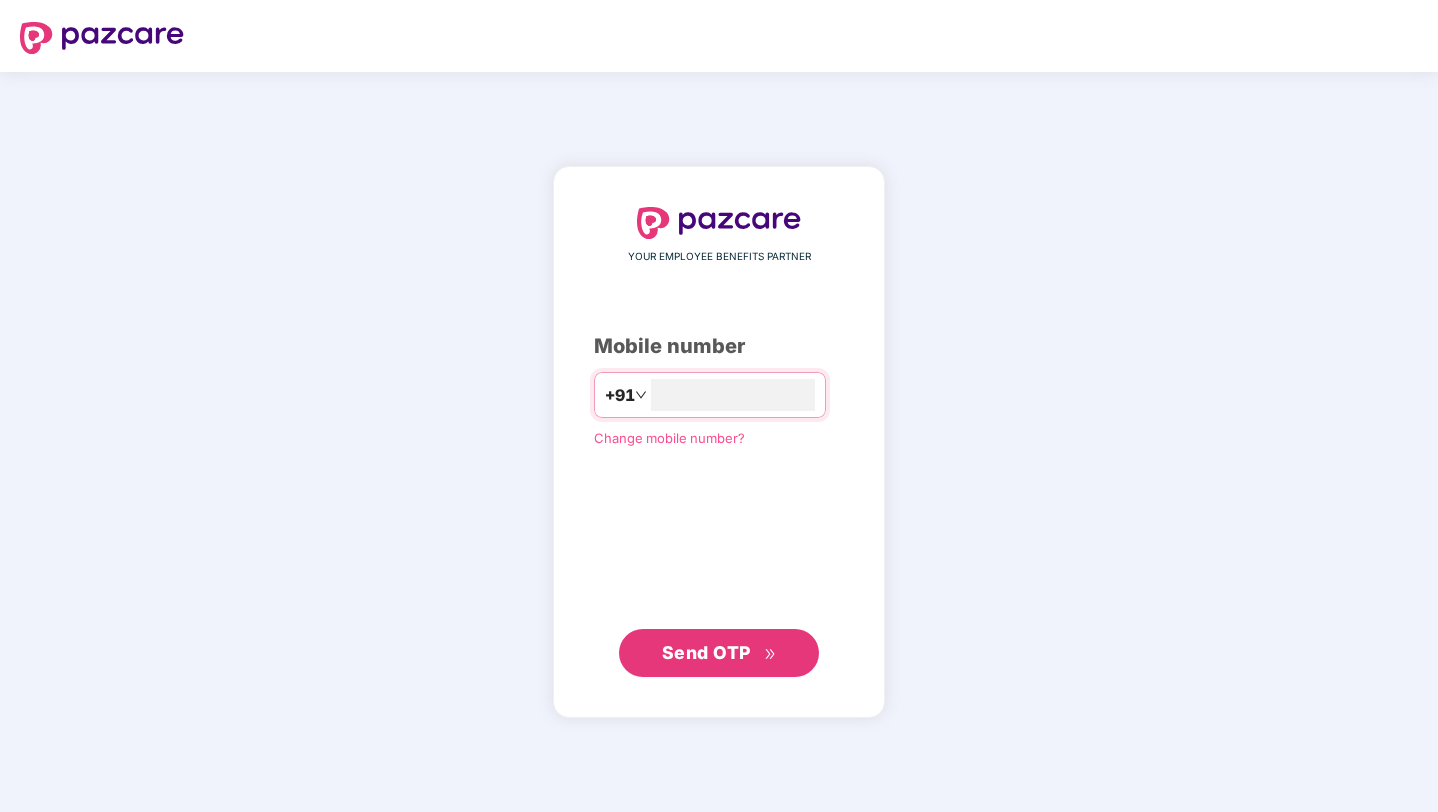 type on "**********" 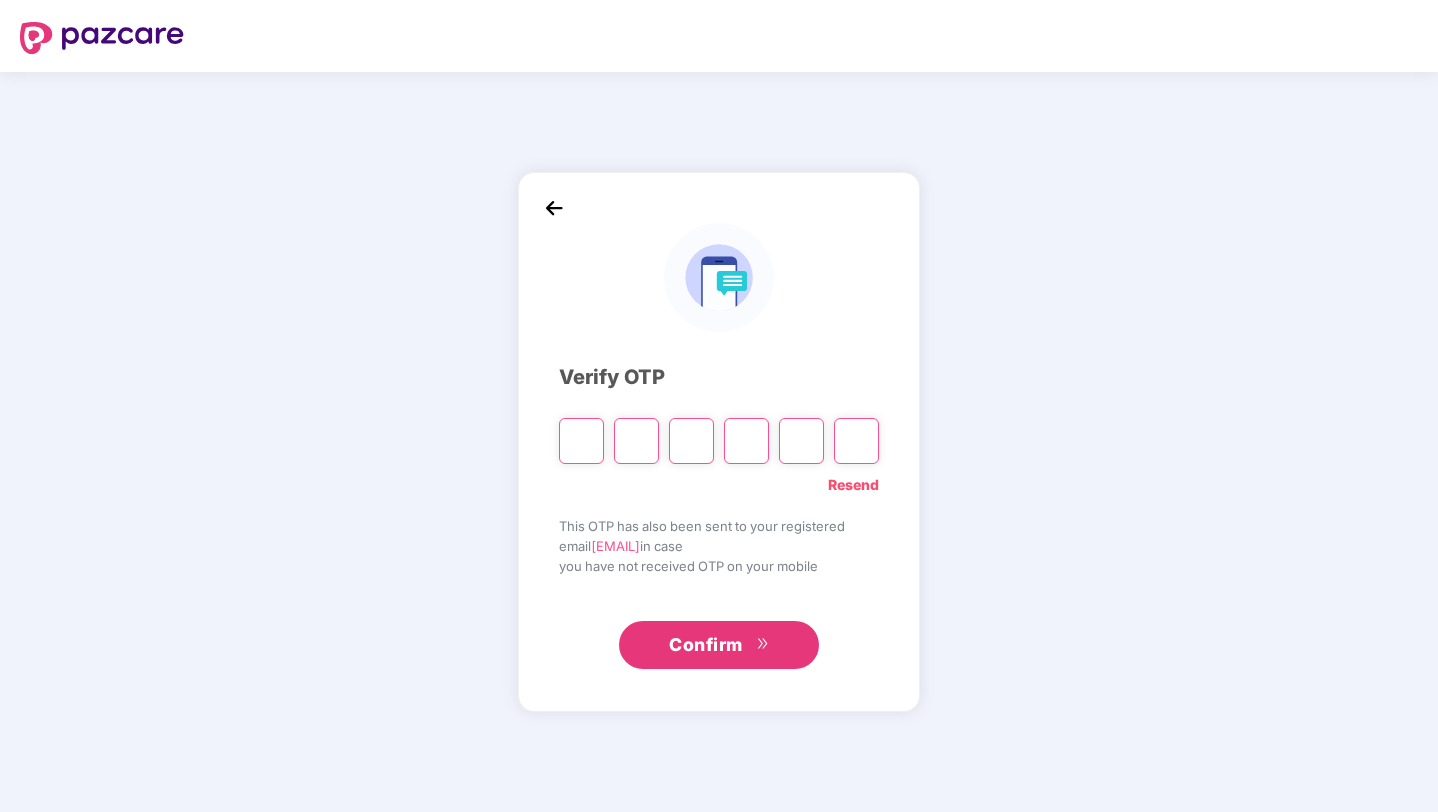 type on "*" 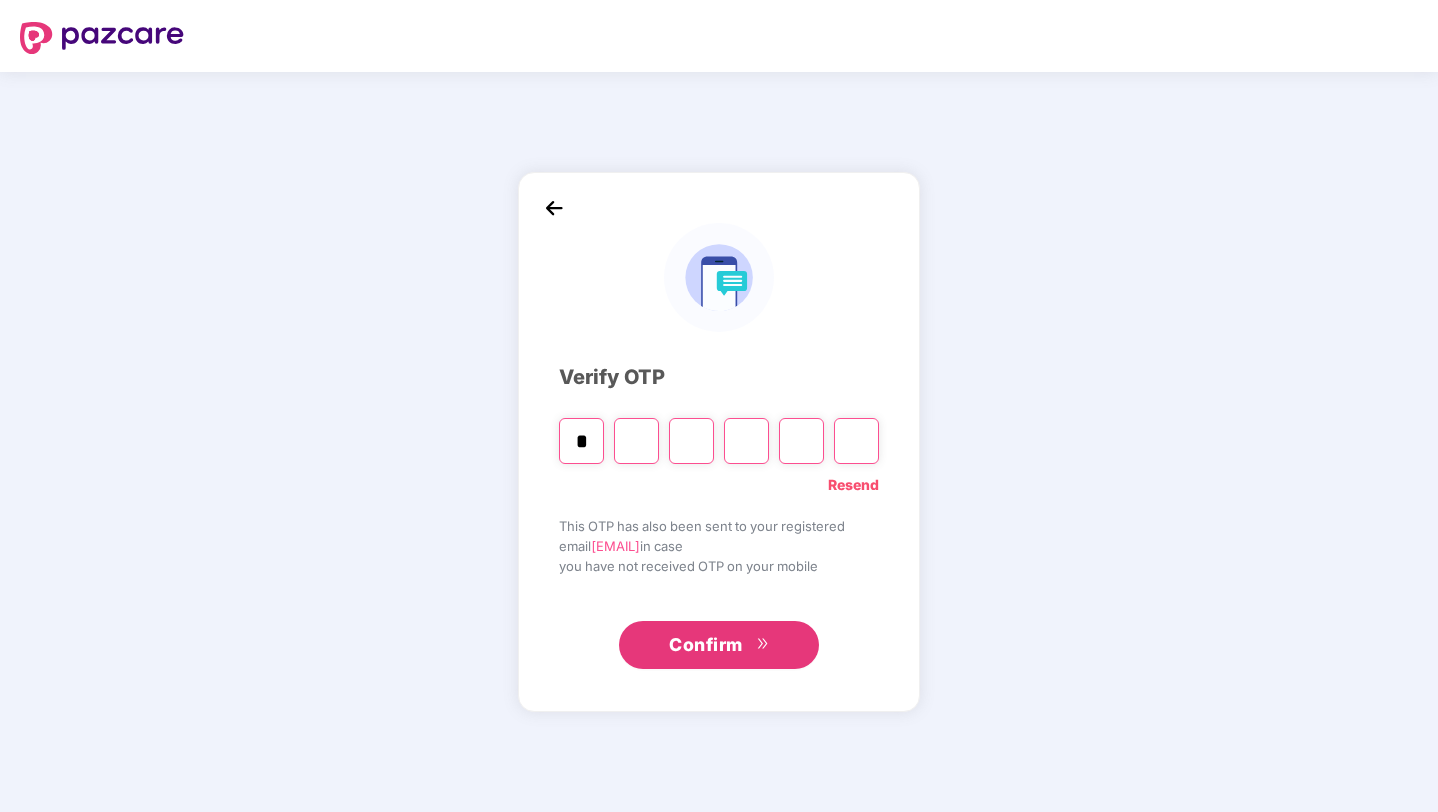 type on "*" 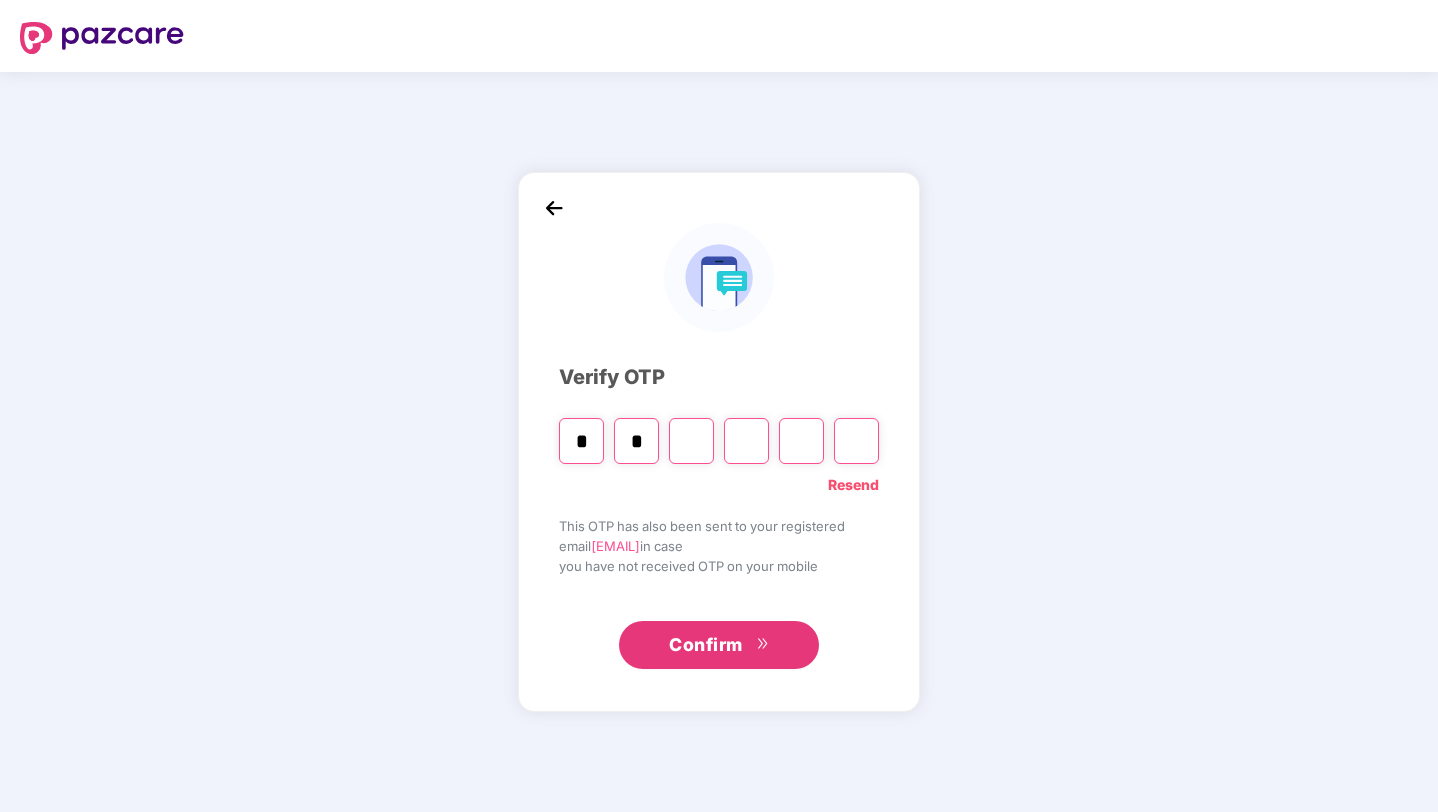 type on "*" 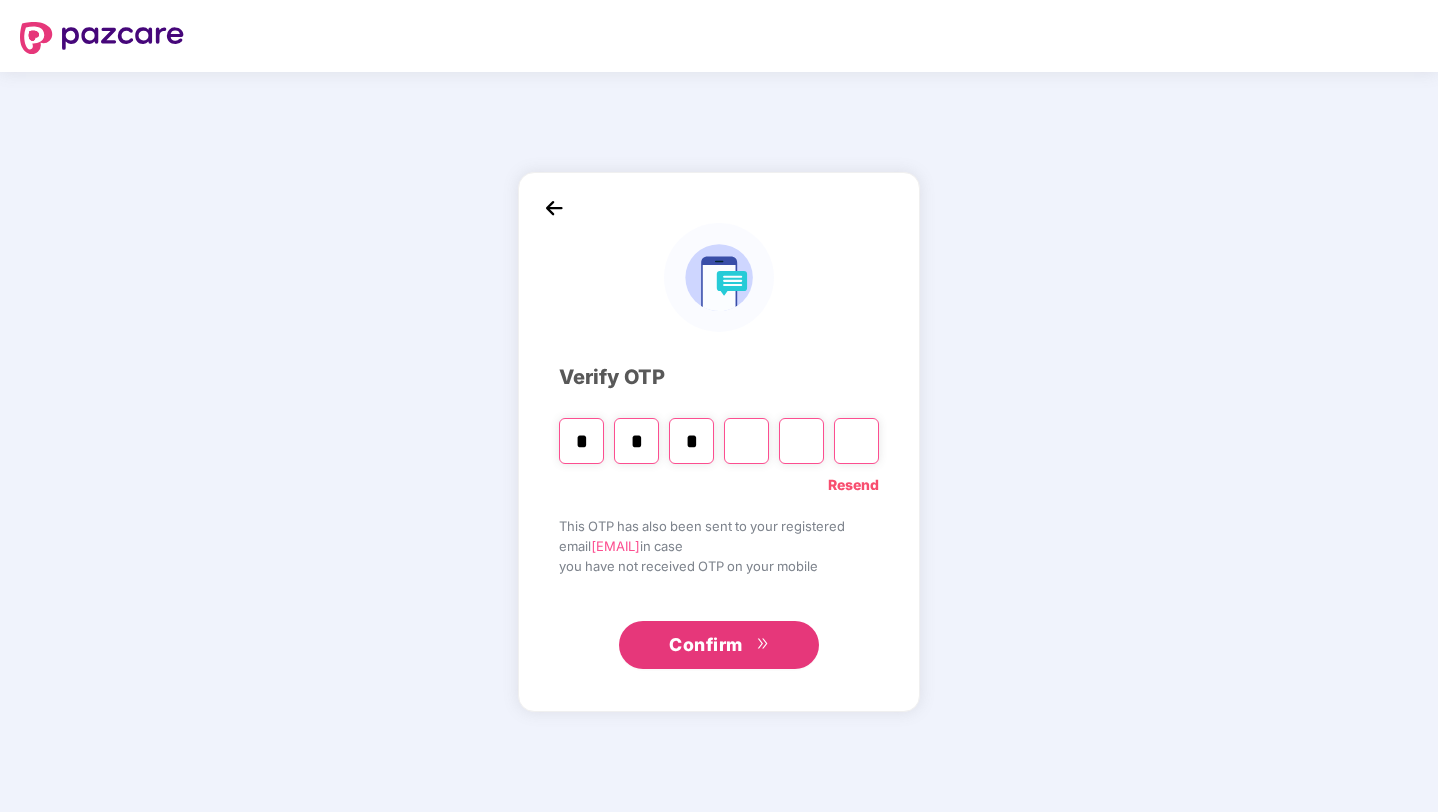 type on "*" 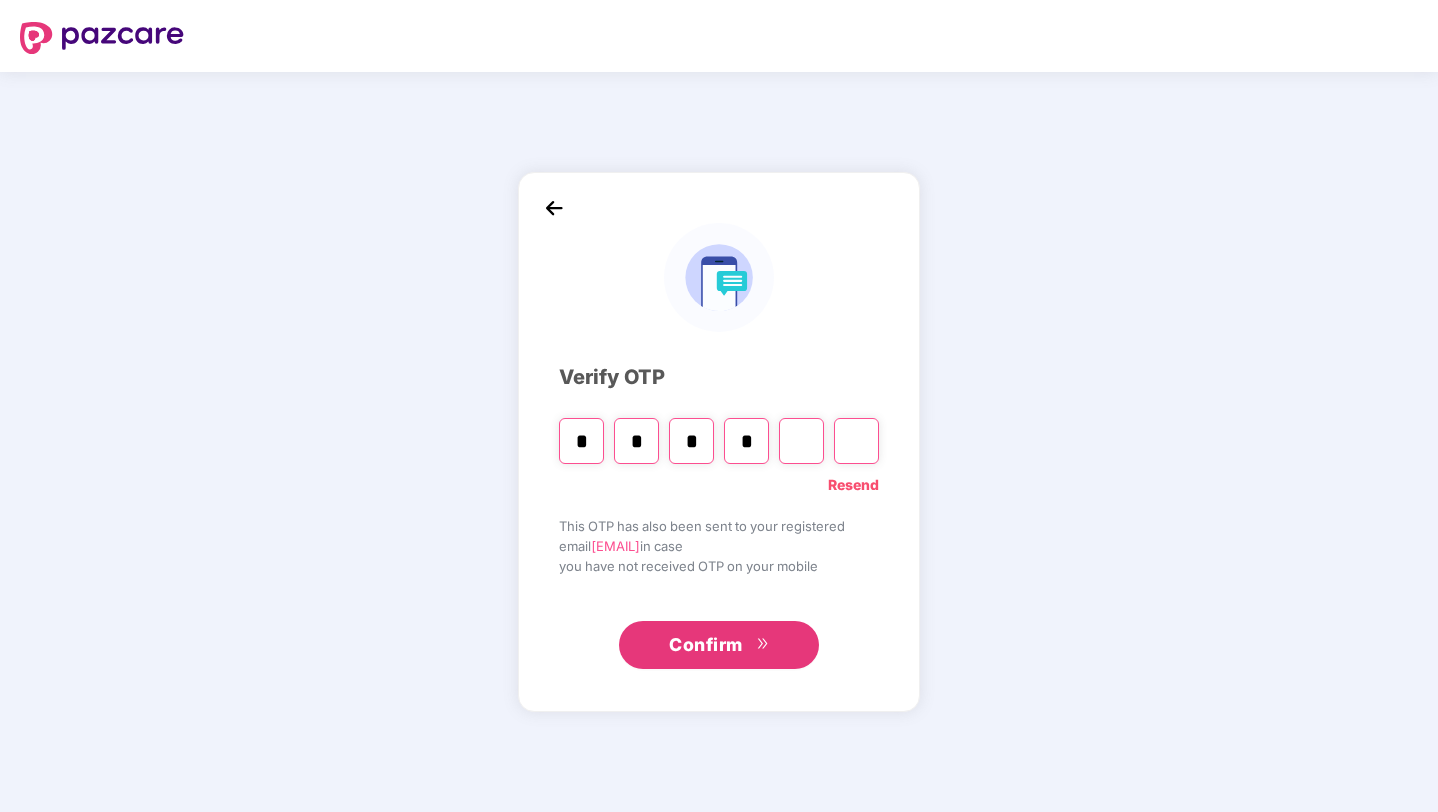 type on "*" 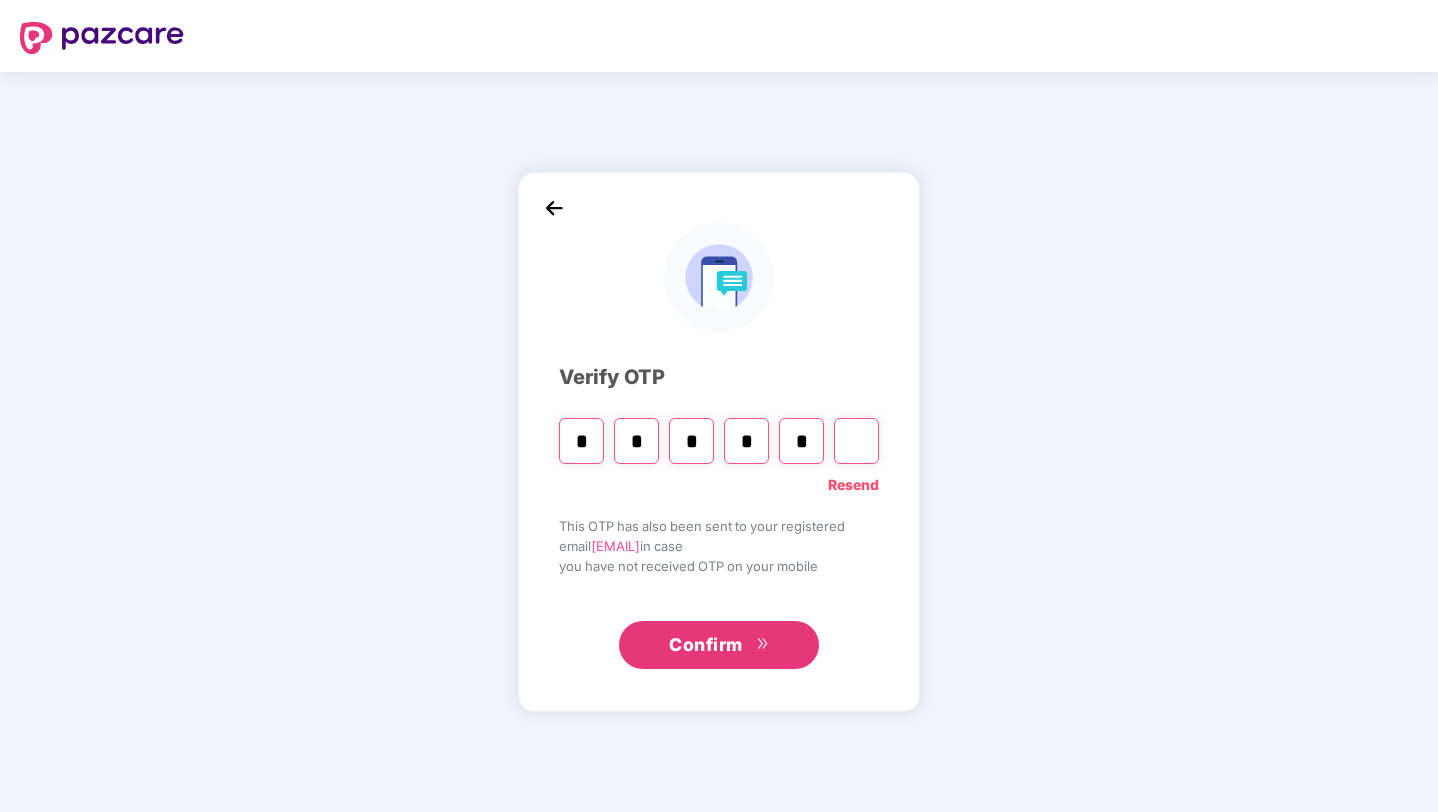 type on "*" 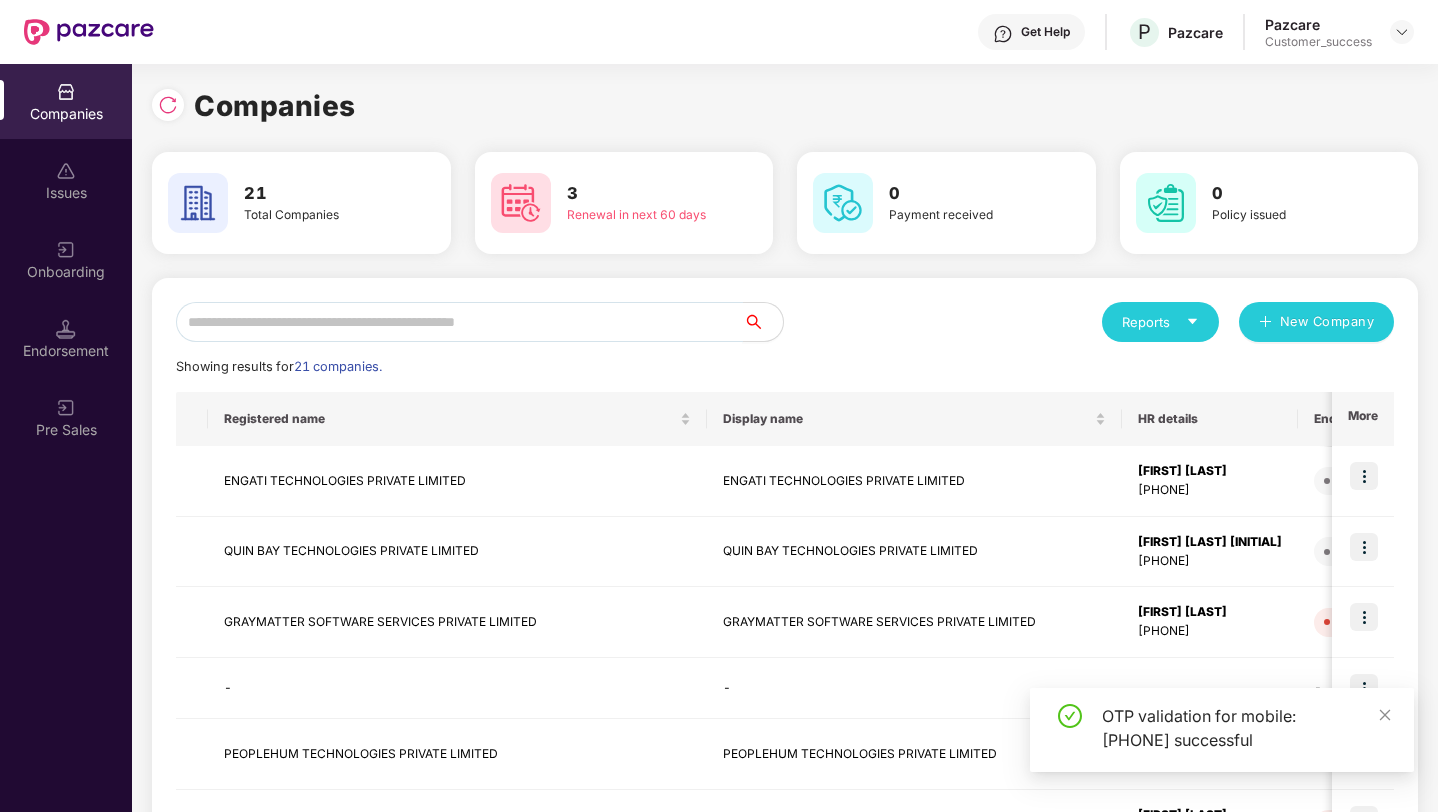 click at bounding box center [459, 322] 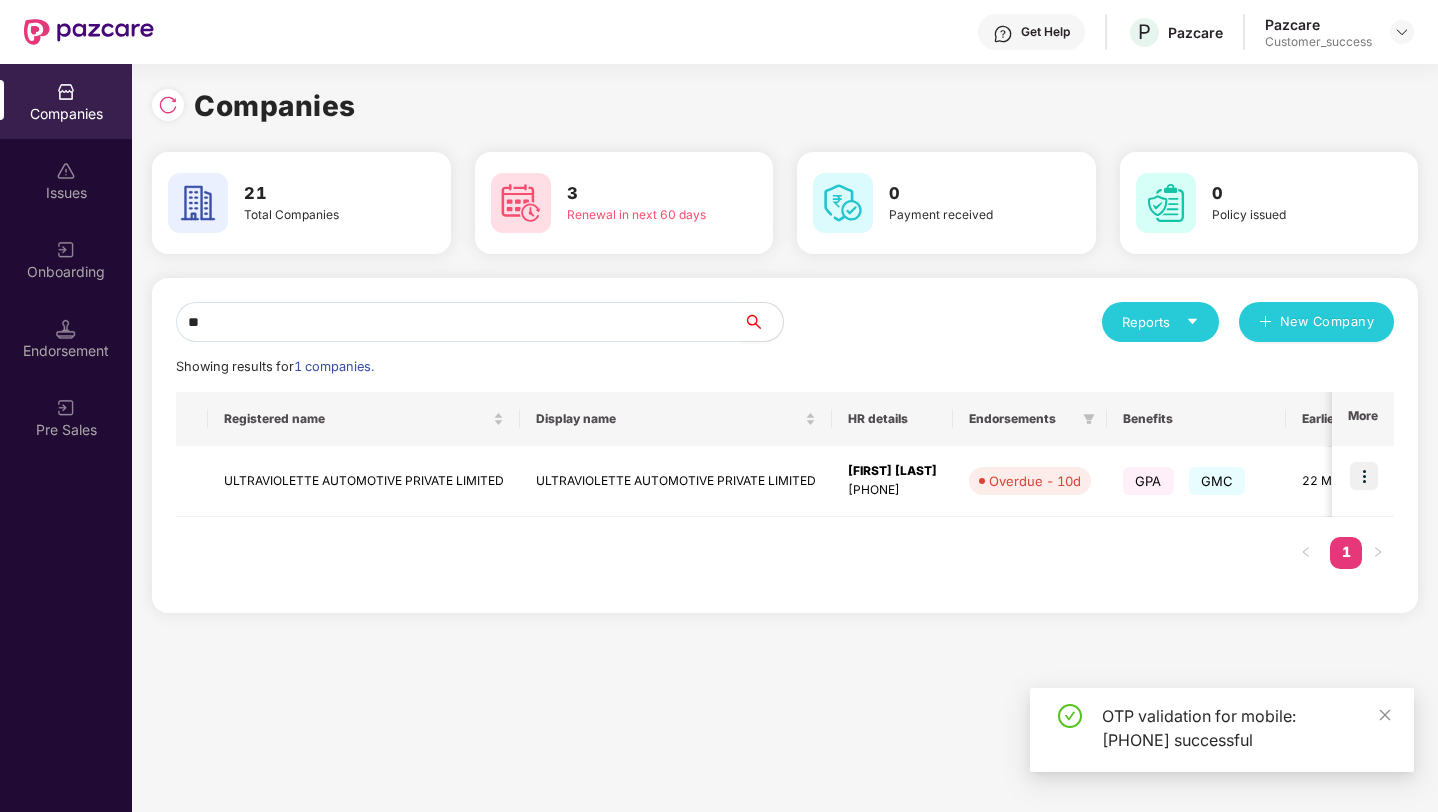 type on "*" 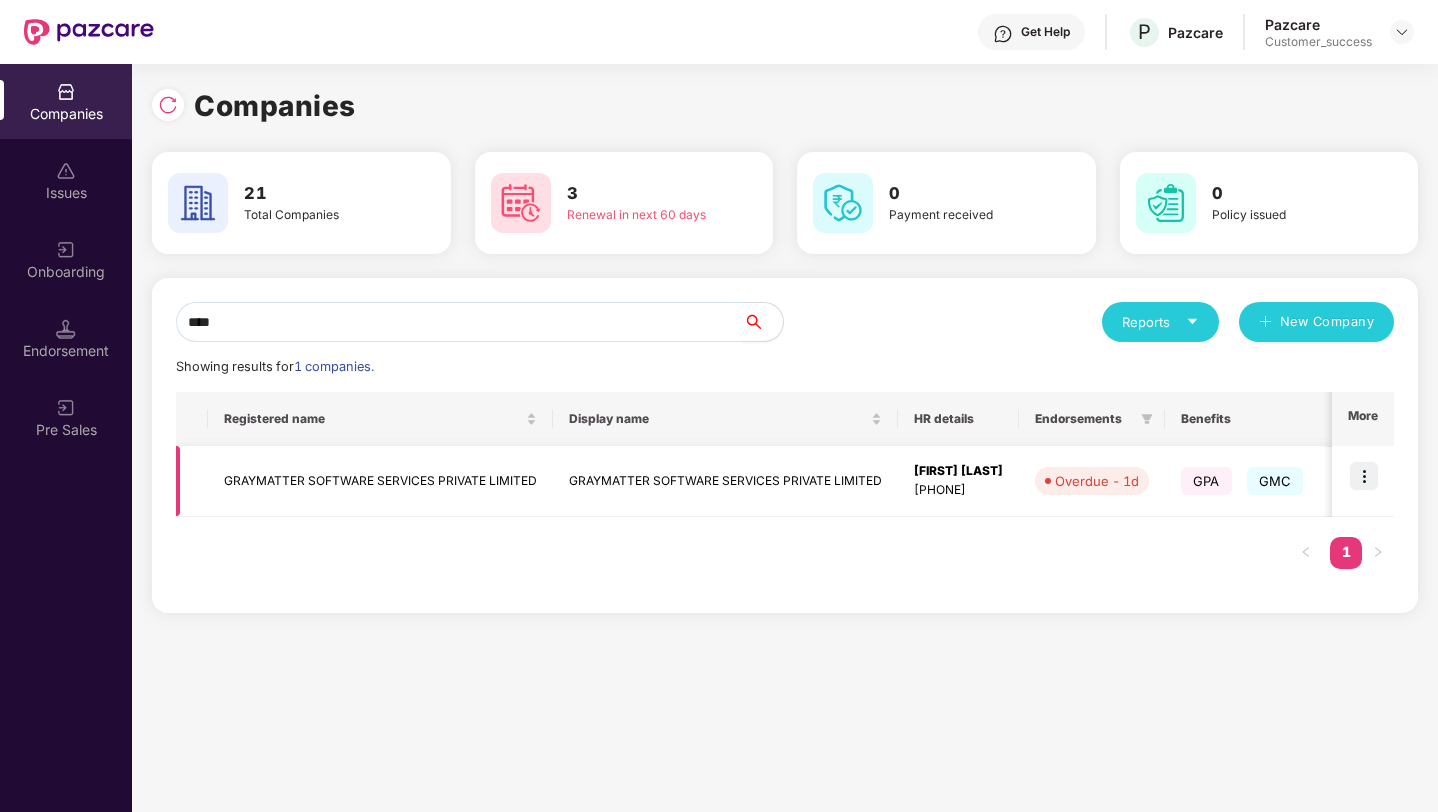 type on "****" 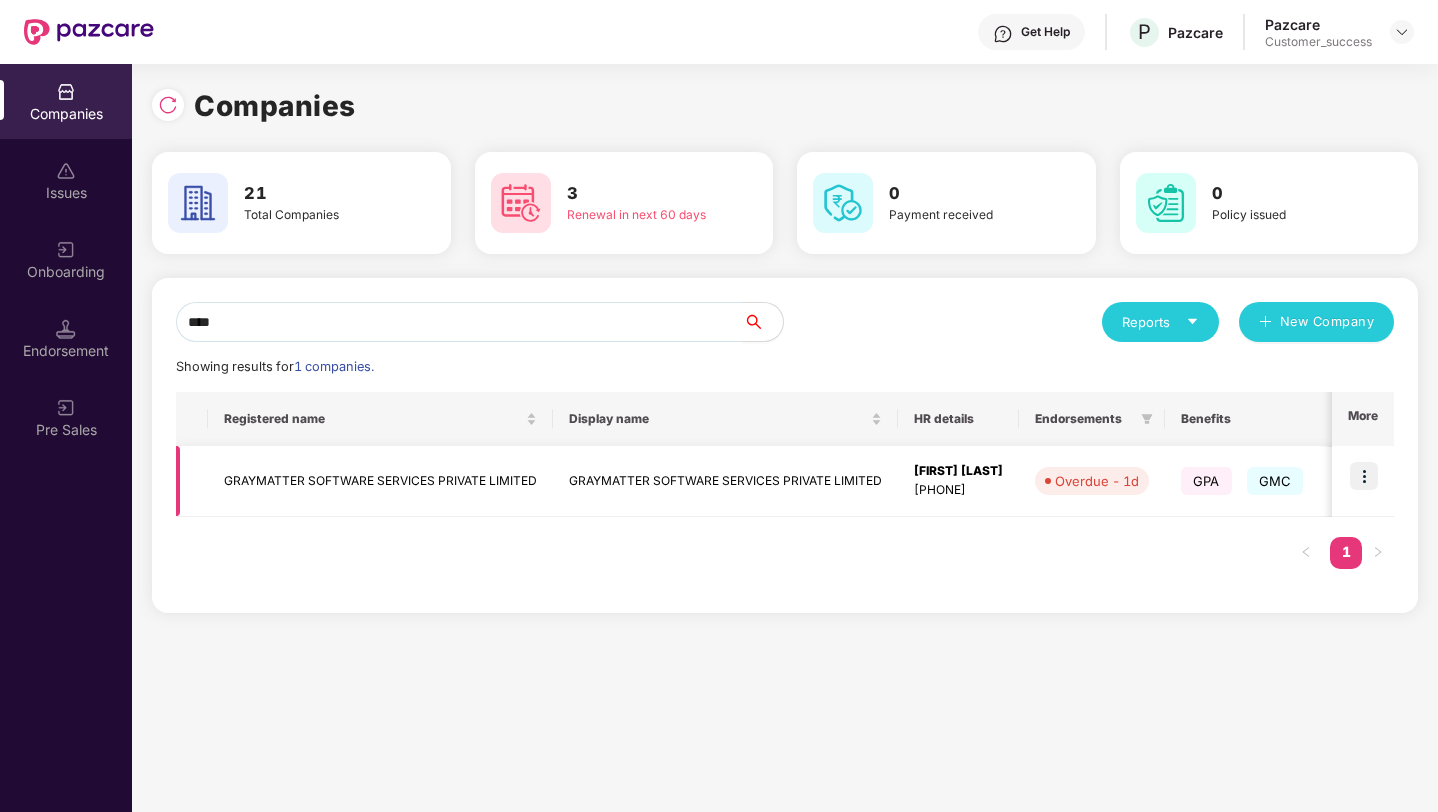 click at bounding box center [1364, 476] 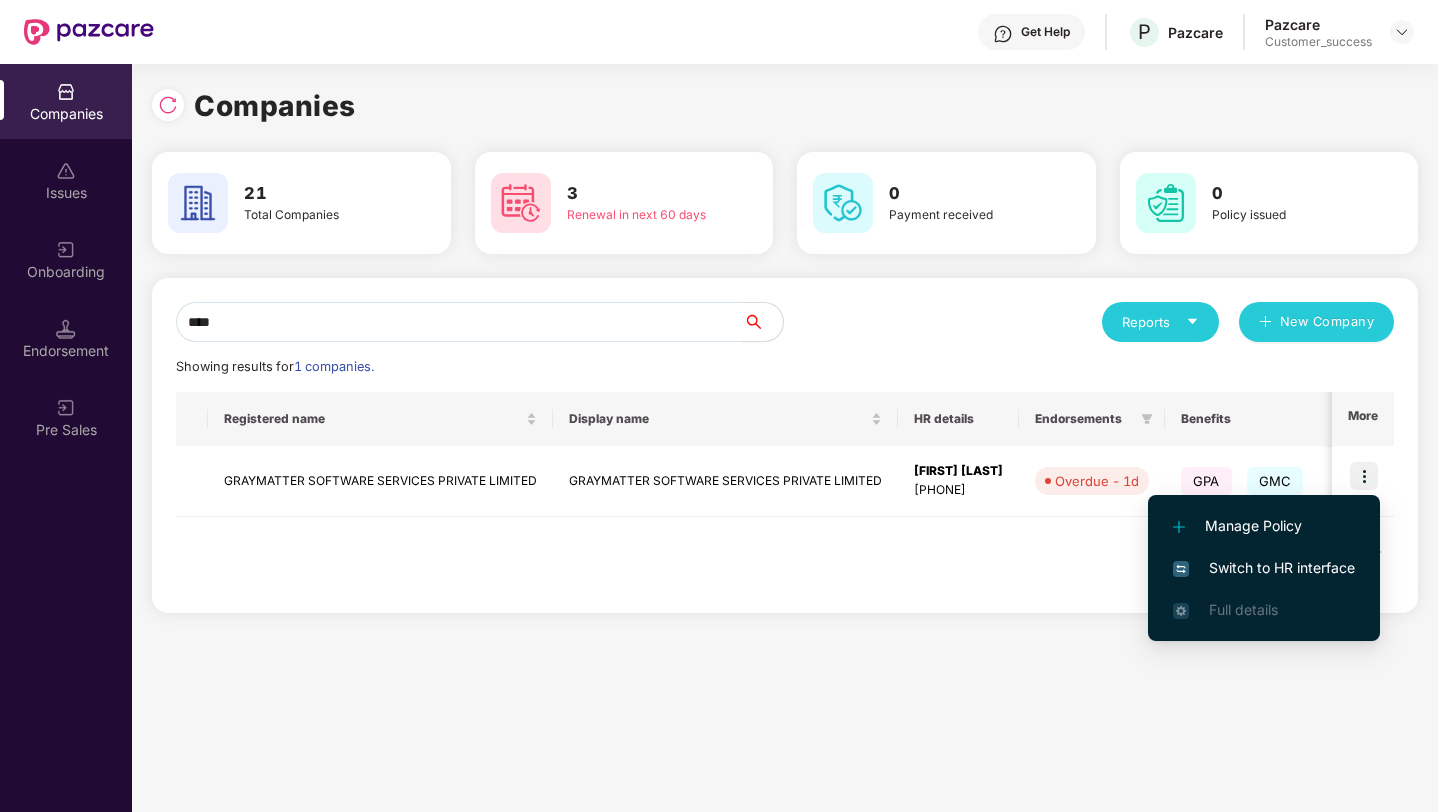 click on "Switch to HR interface" at bounding box center [1264, 568] 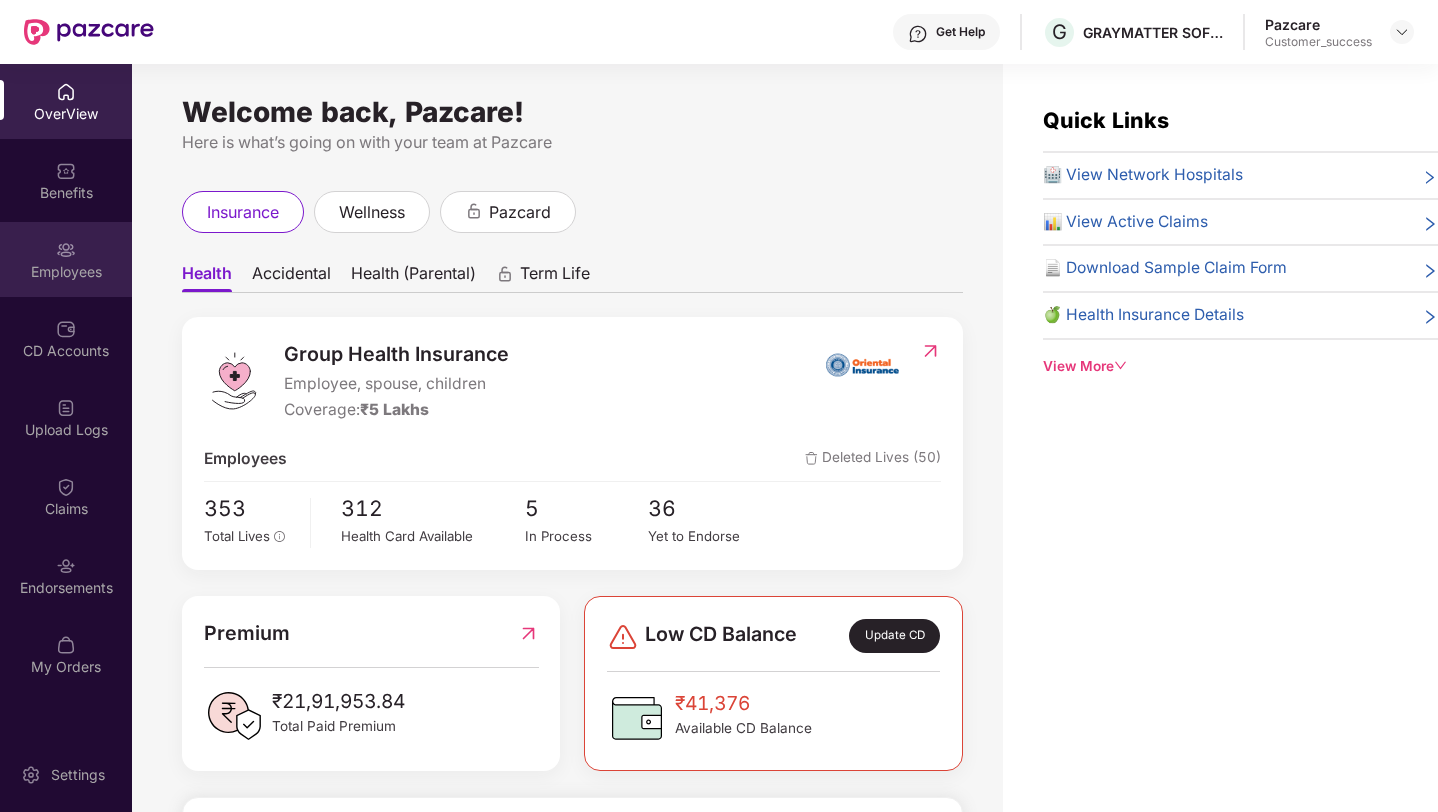 click at bounding box center (66, 250) 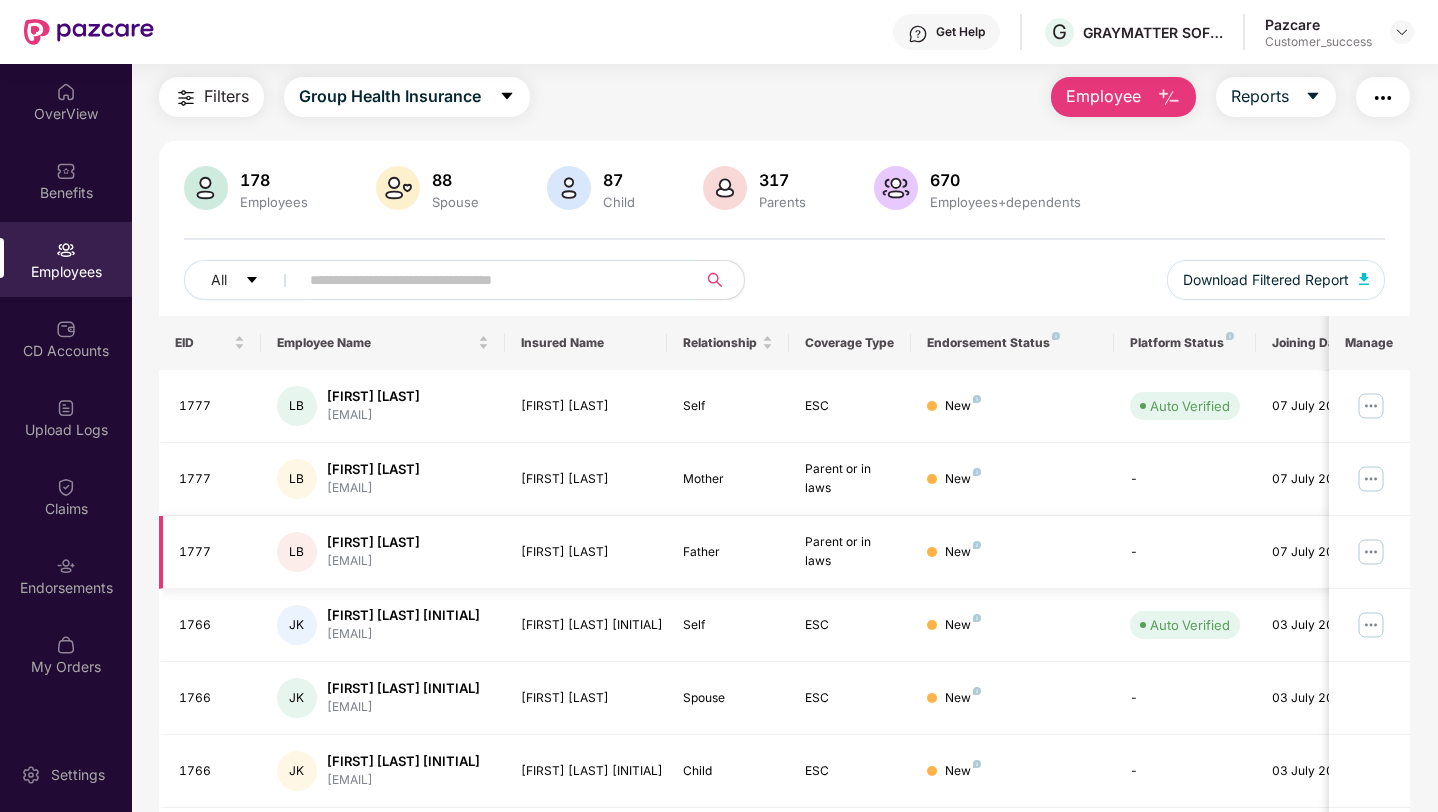 scroll, scrollTop: 70, scrollLeft: 0, axis: vertical 